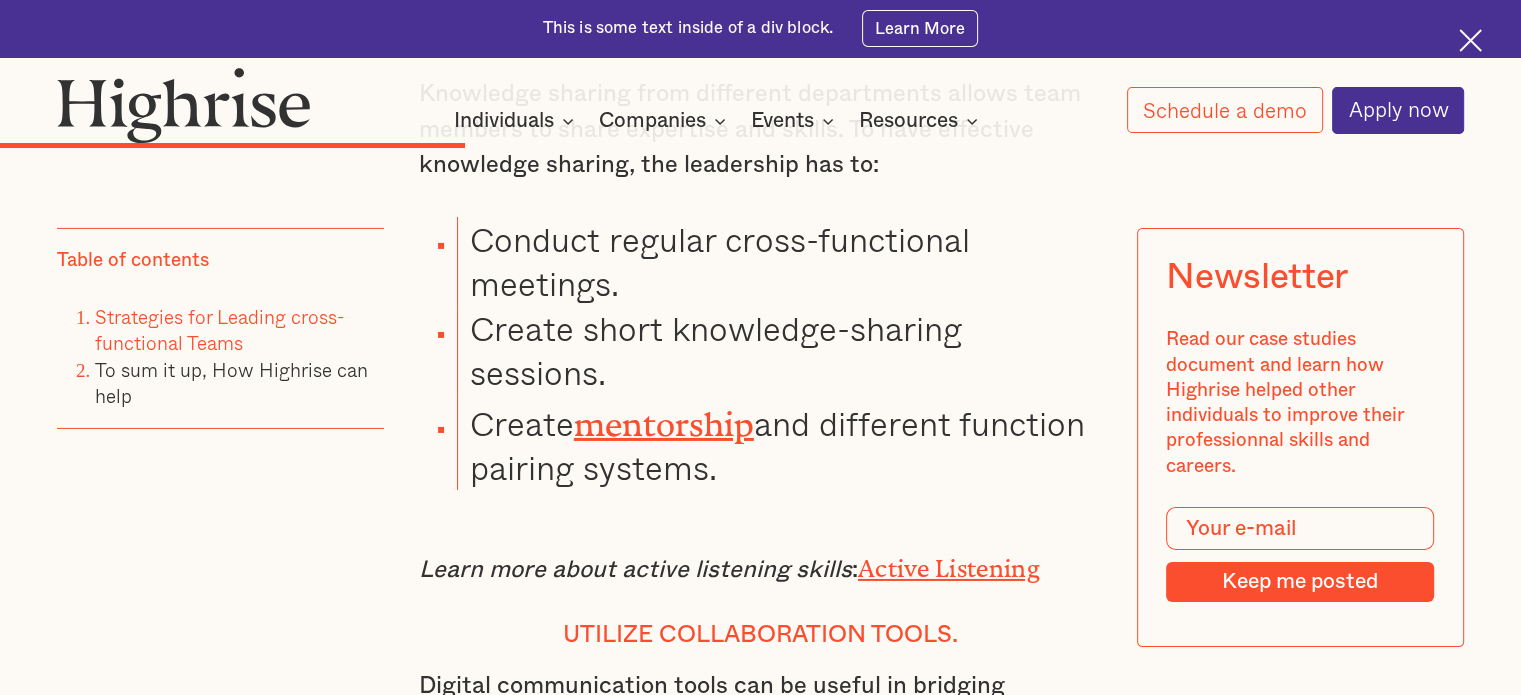 scroll, scrollTop: 6600, scrollLeft: 0, axis: vertical 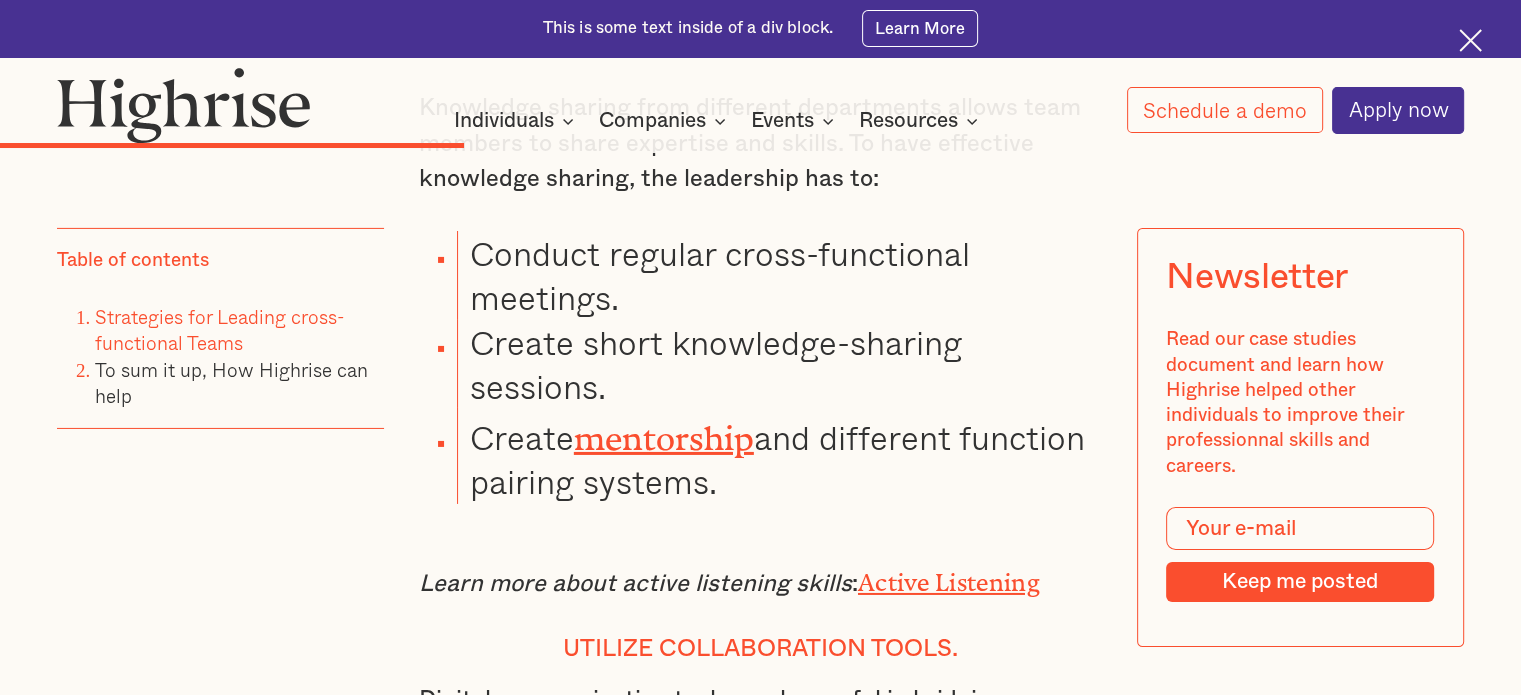 drag, startPoint x: 751, startPoint y: 503, endPoint x: 420, endPoint y: 282, distance: 397.9975 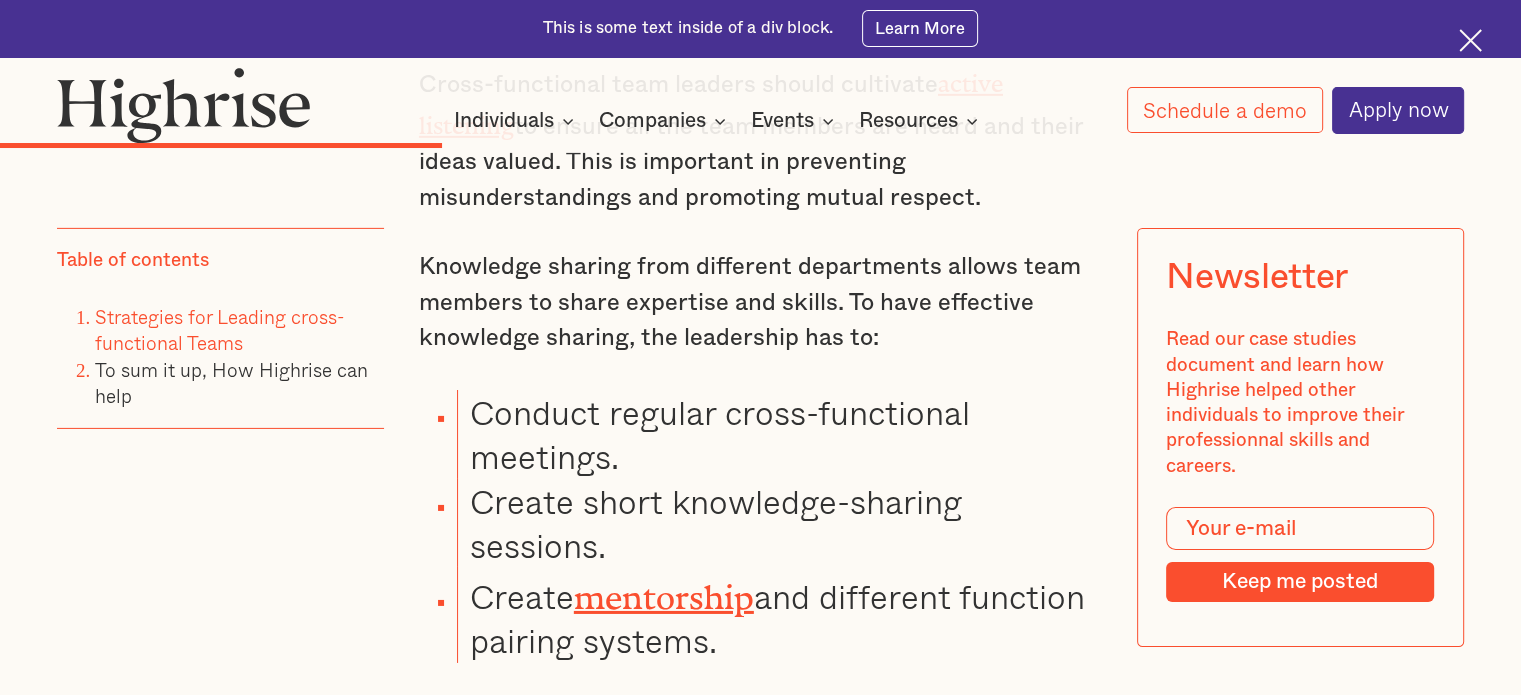 scroll, scrollTop: 6500, scrollLeft: 0, axis: vertical 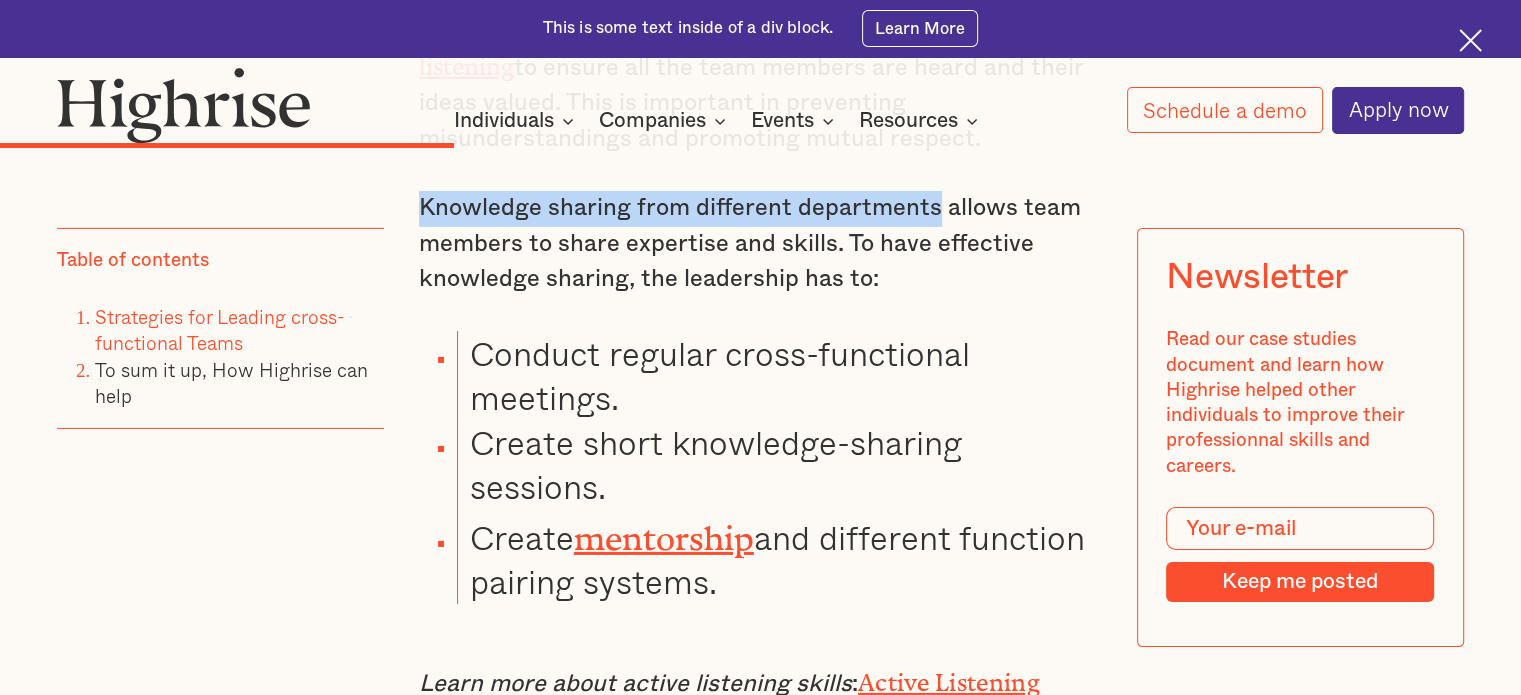 drag, startPoint x: 417, startPoint y: 219, endPoint x: 933, endPoint y: 223, distance: 516.0155 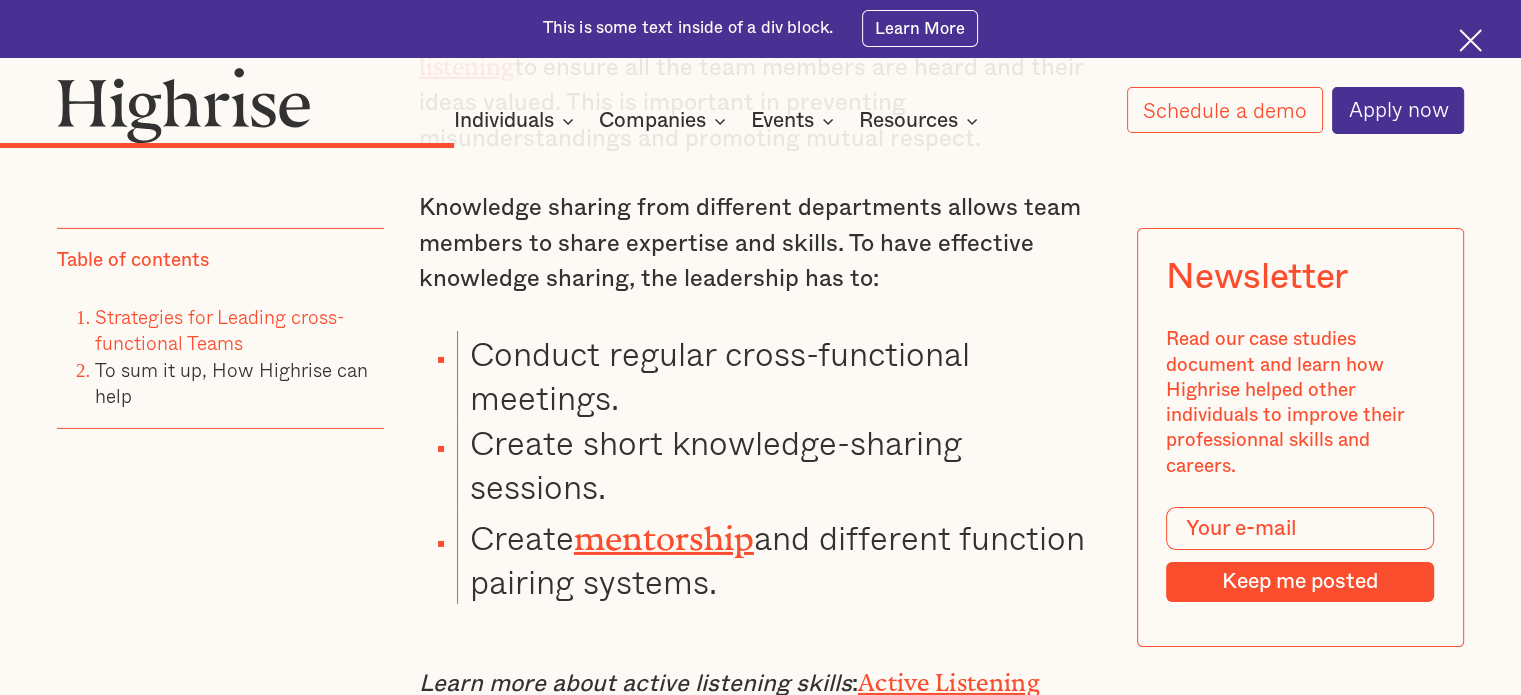 click on "Conduct regular cross-functional meetings." at bounding box center (779, 375) 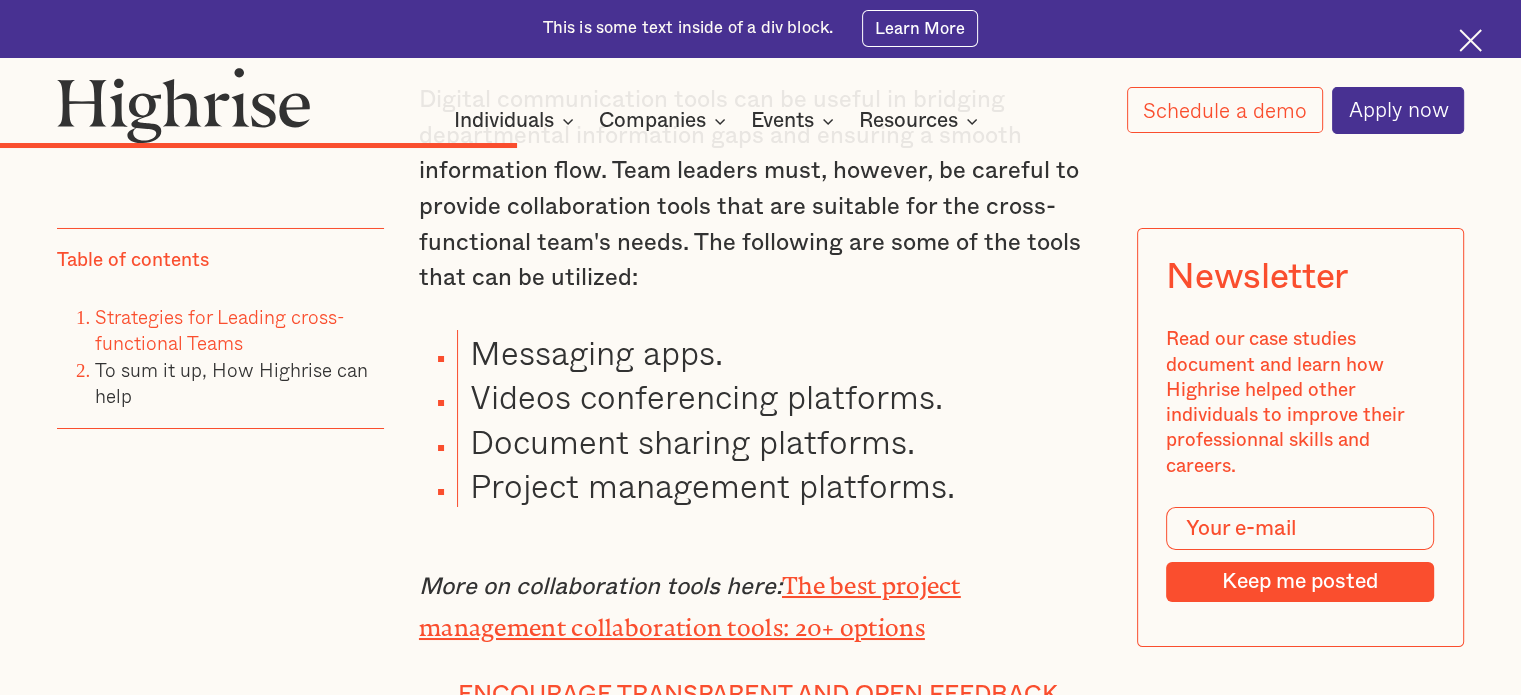 scroll, scrollTop: 7100, scrollLeft: 0, axis: vertical 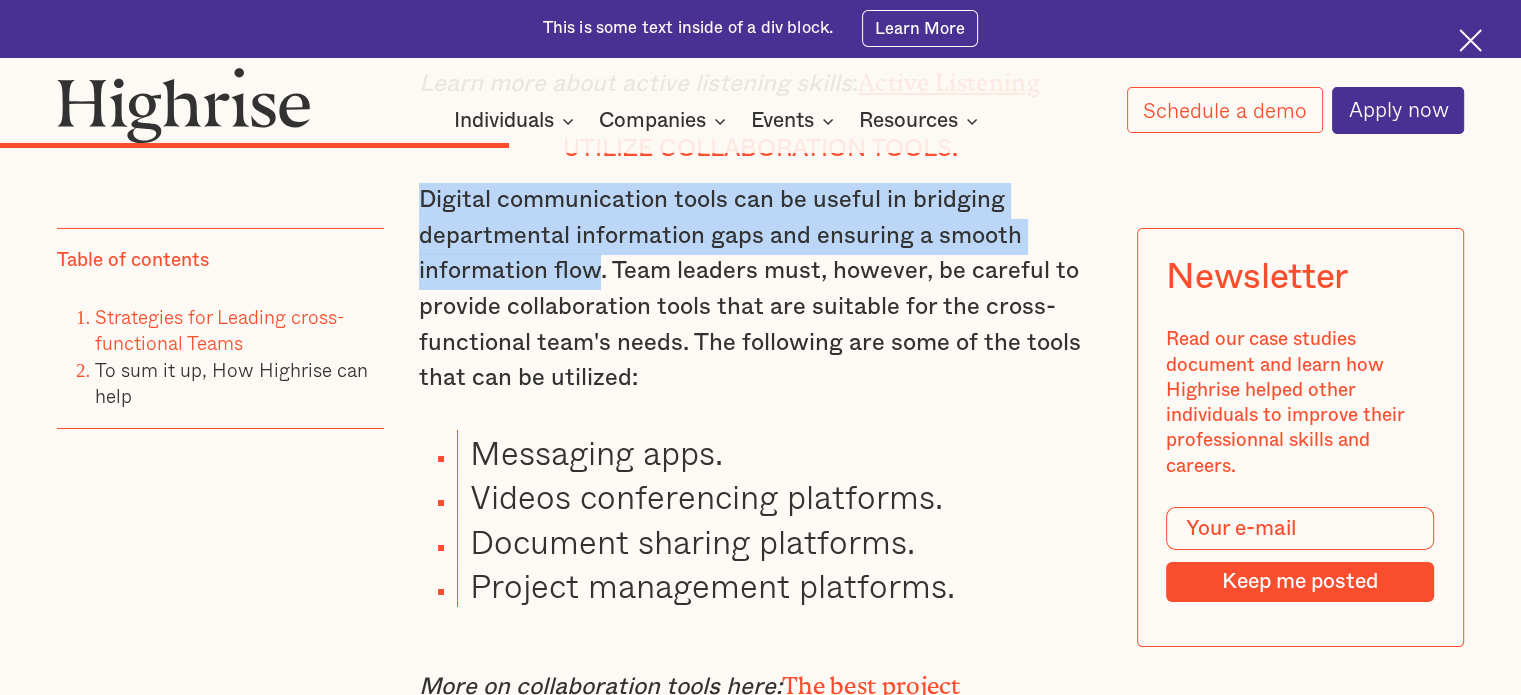 drag, startPoint x: 417, startPoint y: 207, endPoint x: 595, endPoint y: 283, distance: 193.54585 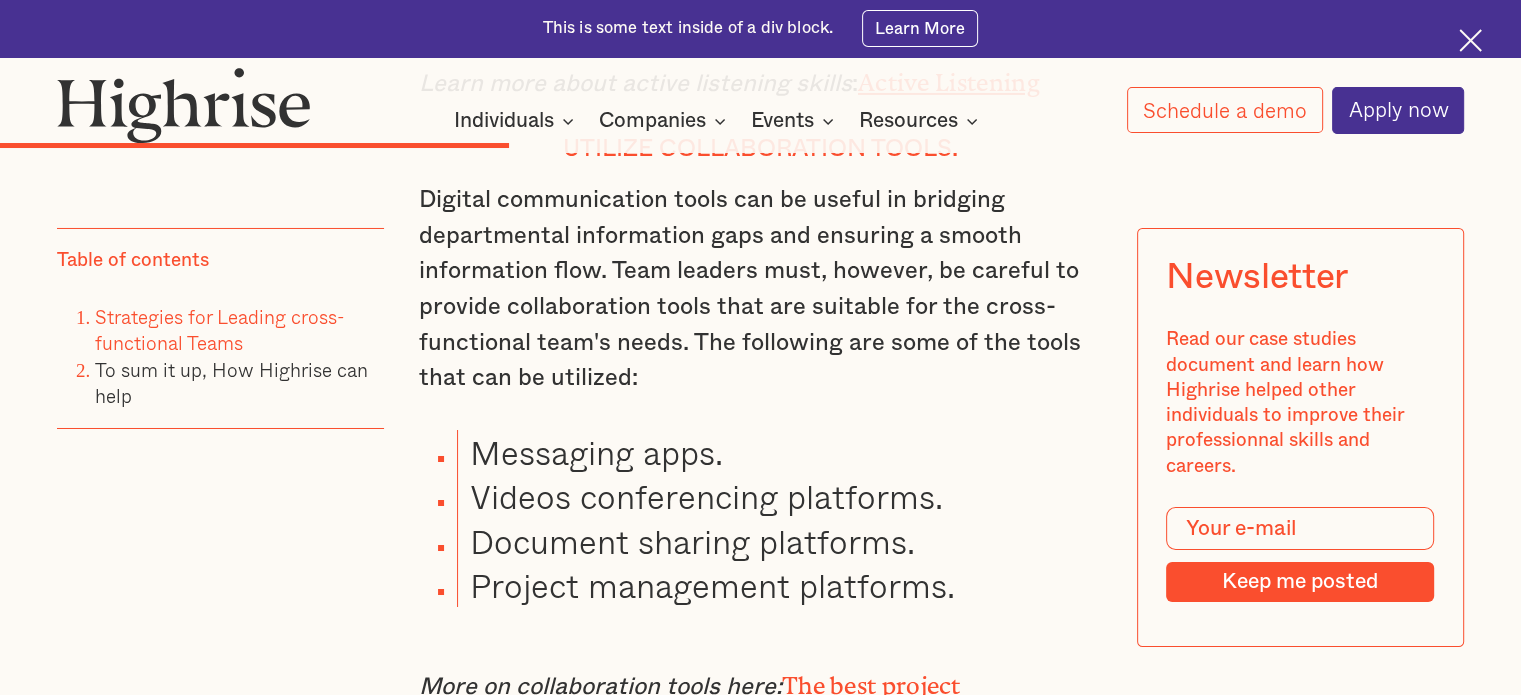 click on "Messaging apps." at bounding box center [779, 452] 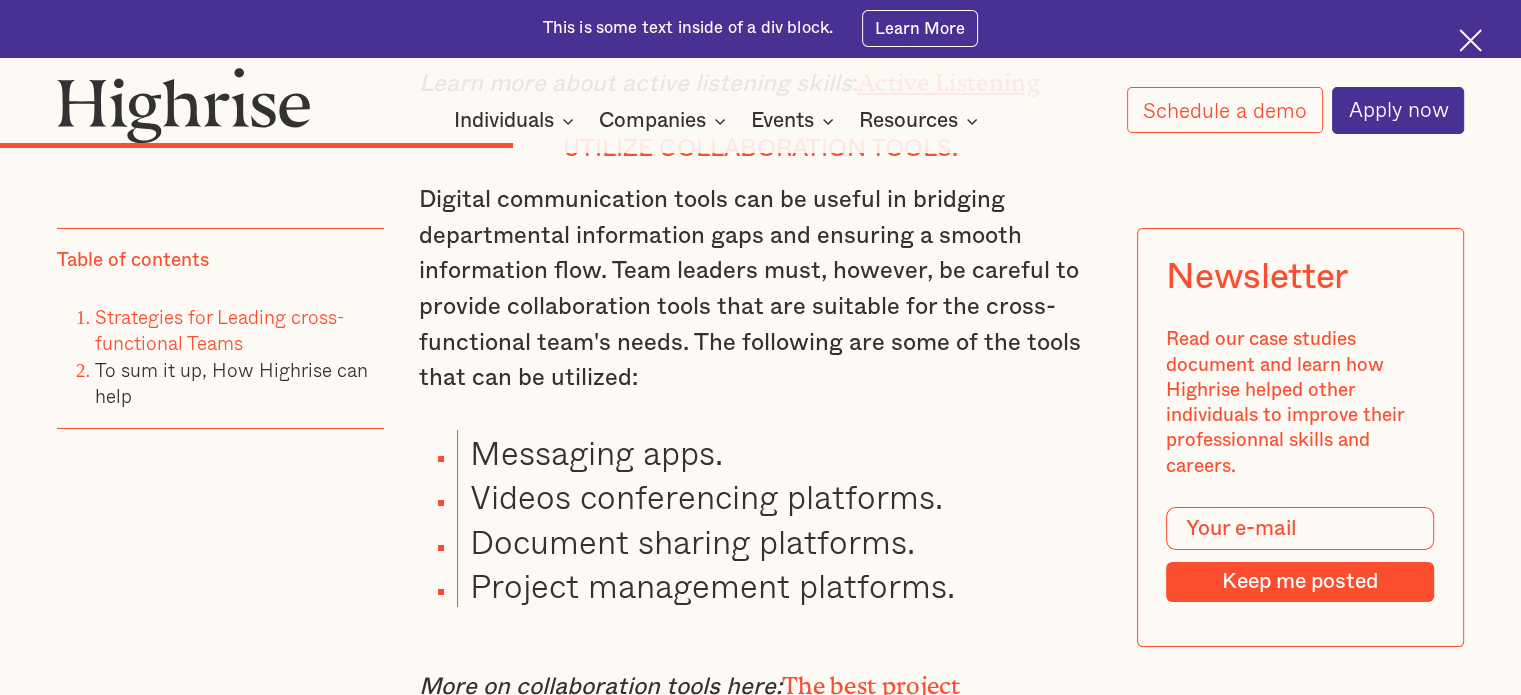scroll, scrollTop: 7300, scrollLeft: 0, axis: vertical 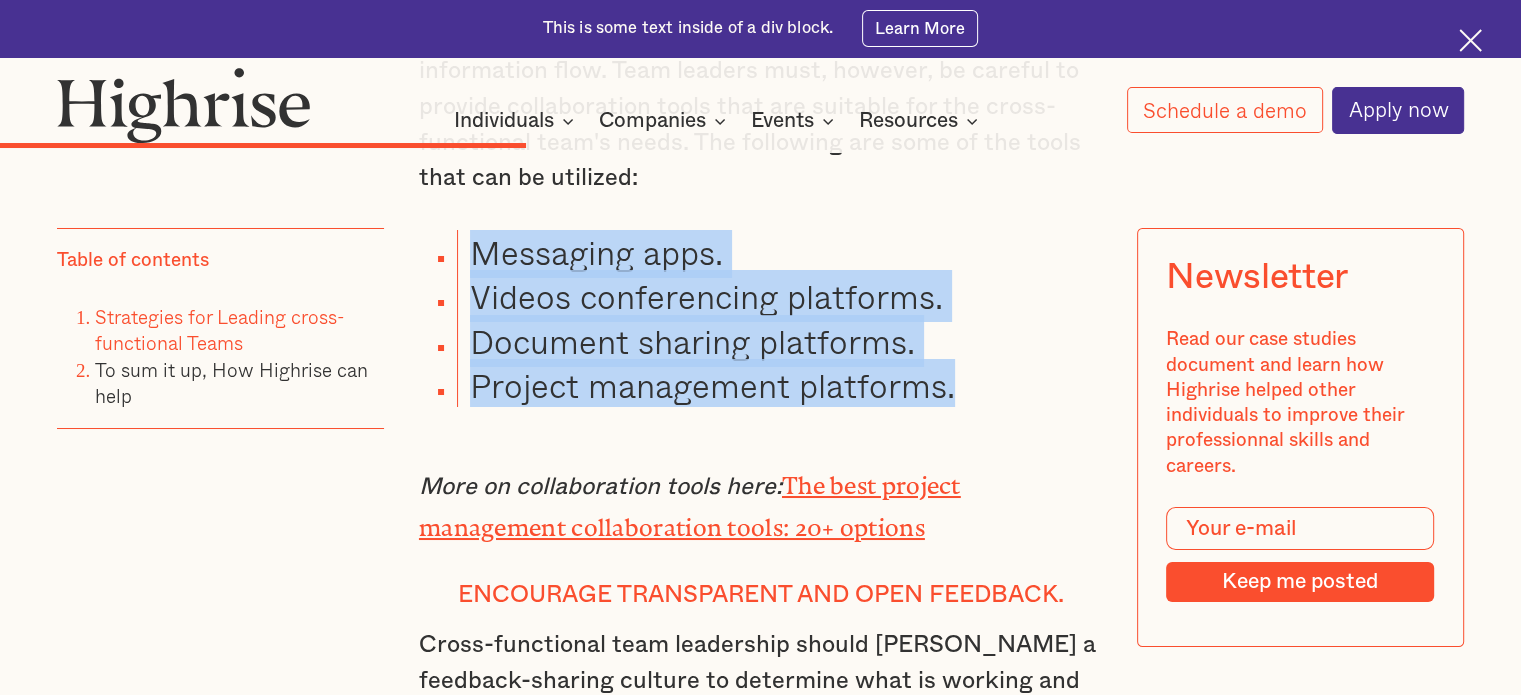 drag, startPoint x: 972, startPoint y: 402, endPoint x: 464, endPoint y: 278, distance: 522.9149 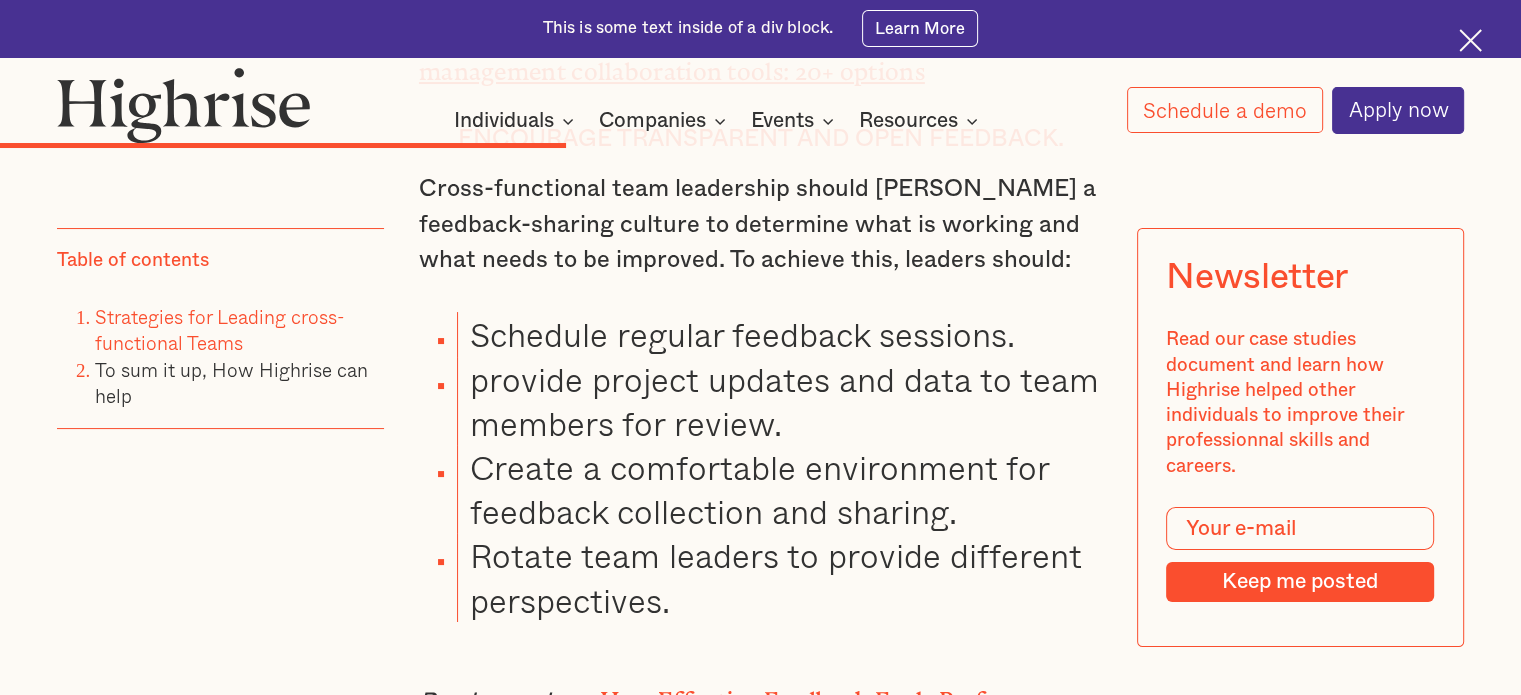 scroll, scrollTop: 7800, scrollLeft: 0, axis: vertical 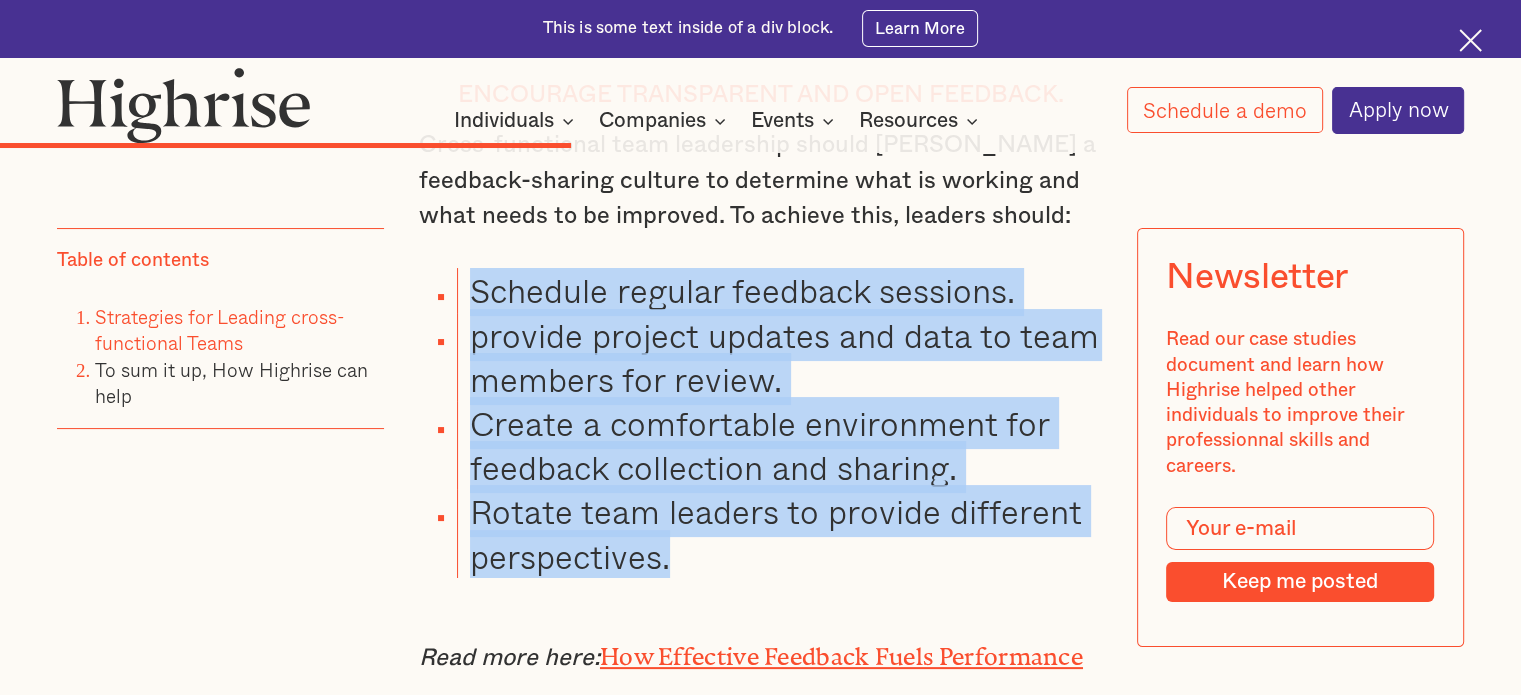 drag, startPoint x: 683, startPoint y: 567, endPoint x: 447, endPoint y: 305, distance: 352.61877 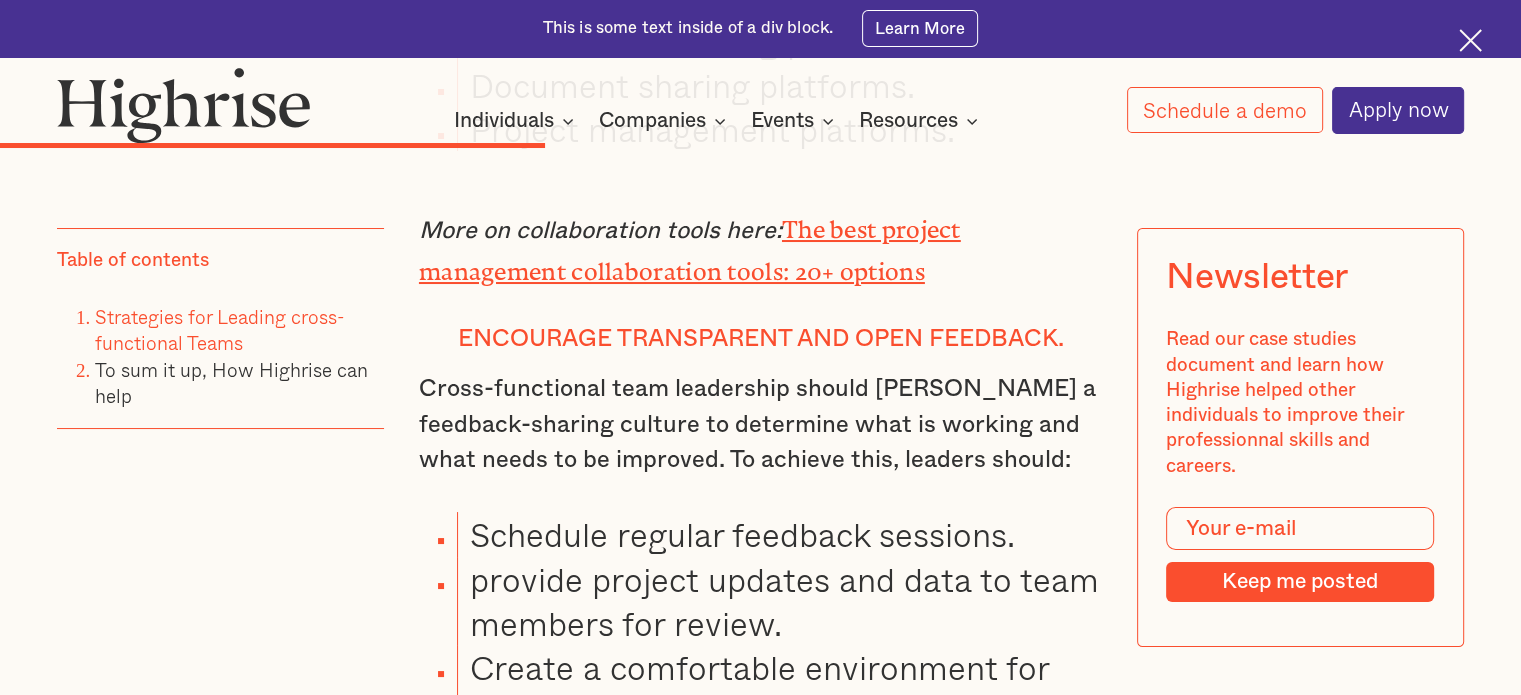 scroll, scrollTop: 7500, scrollLeft: 0, axis: vertical 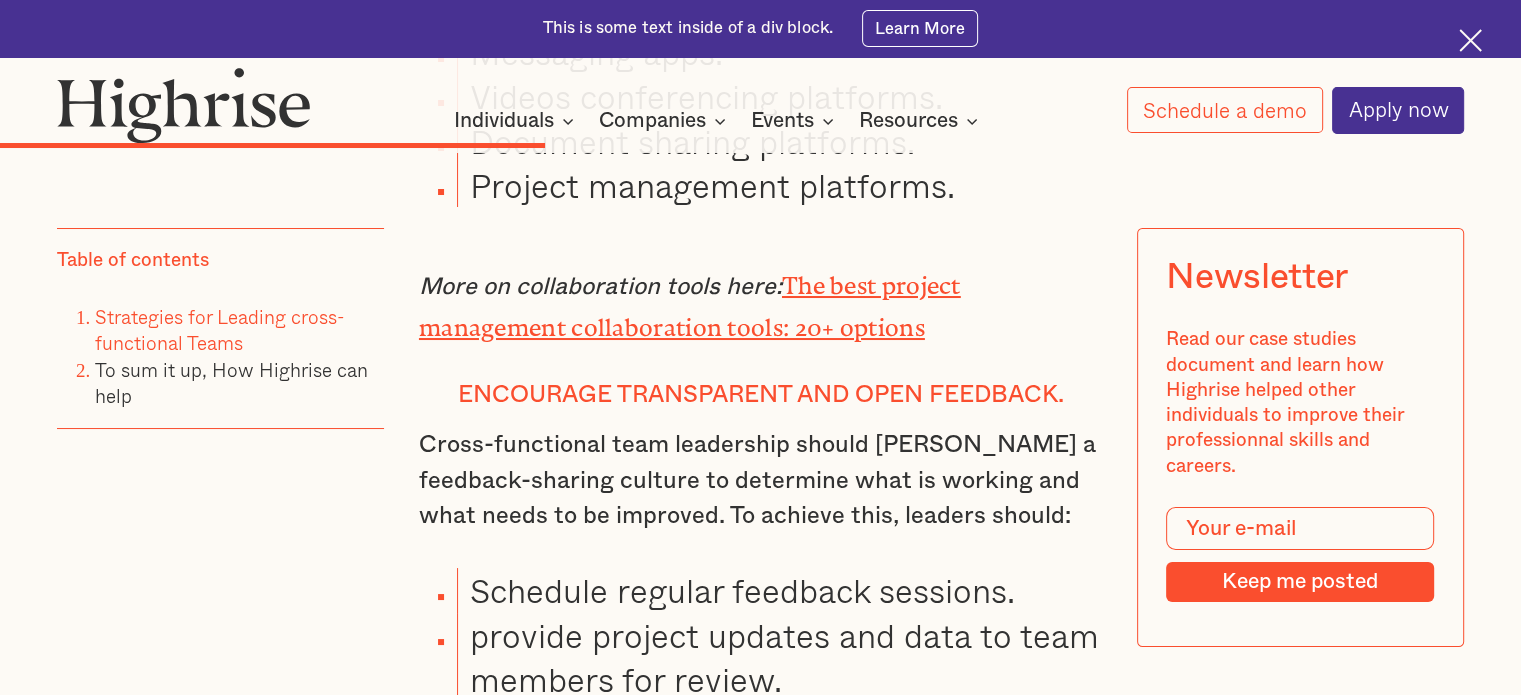 click on "Encourage transparent and open feedback." at bounding box center (760, 395) 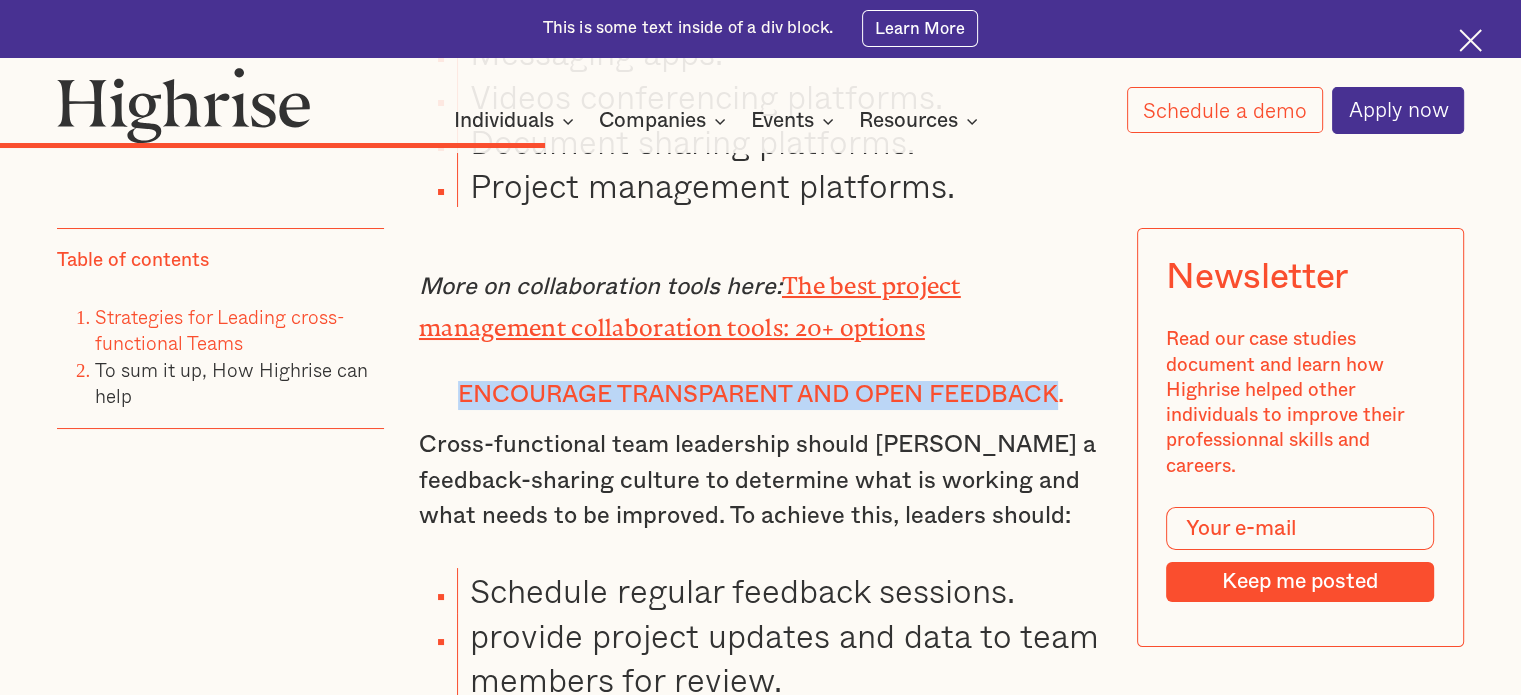 drag, startPoint x: 454, startPoint y: 392, endPoint x: 1063, endPoint y: 397, distance: 609.0205 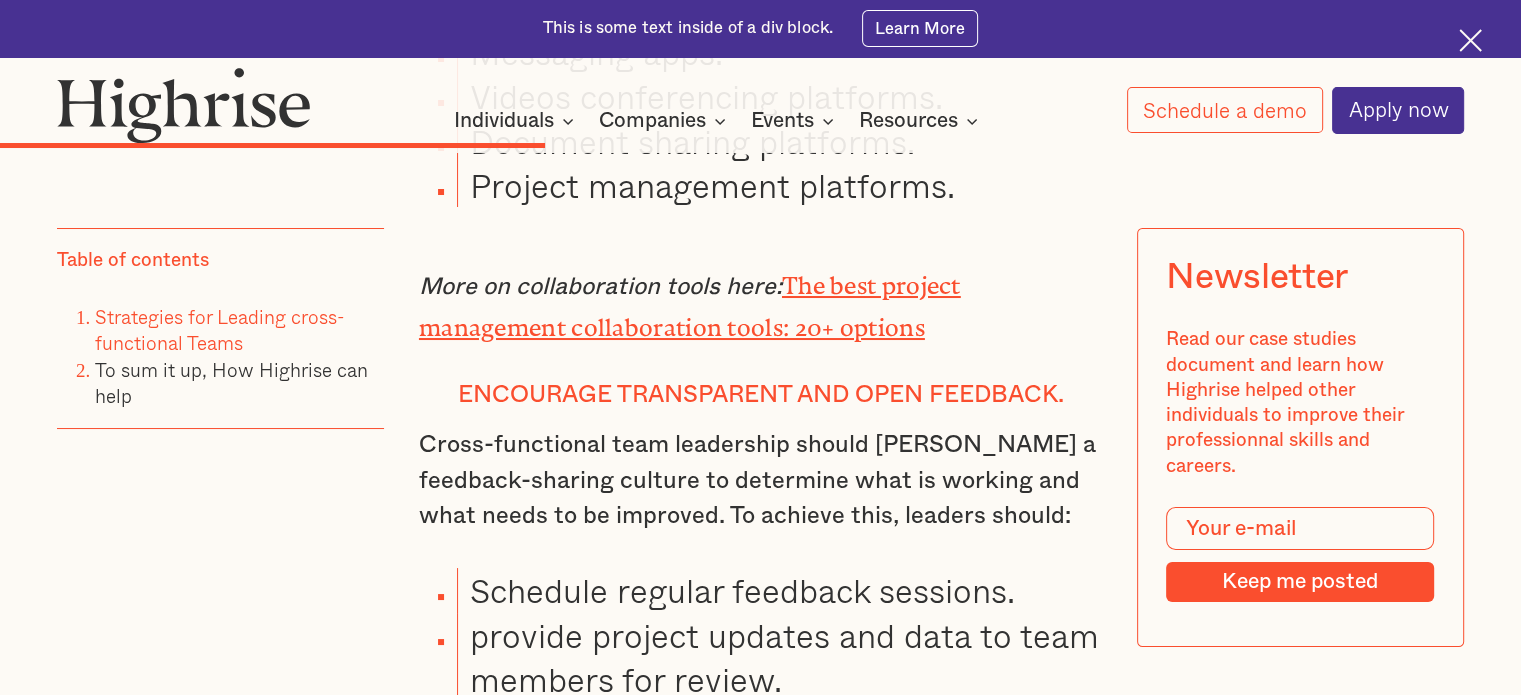 click on "Cross-functional team leadership should [PERSON_NAME] a feedback-sharing culture to determine what is working and what needs to be improved. To achieve this, leaders should:" at bounding box center (760, 481) 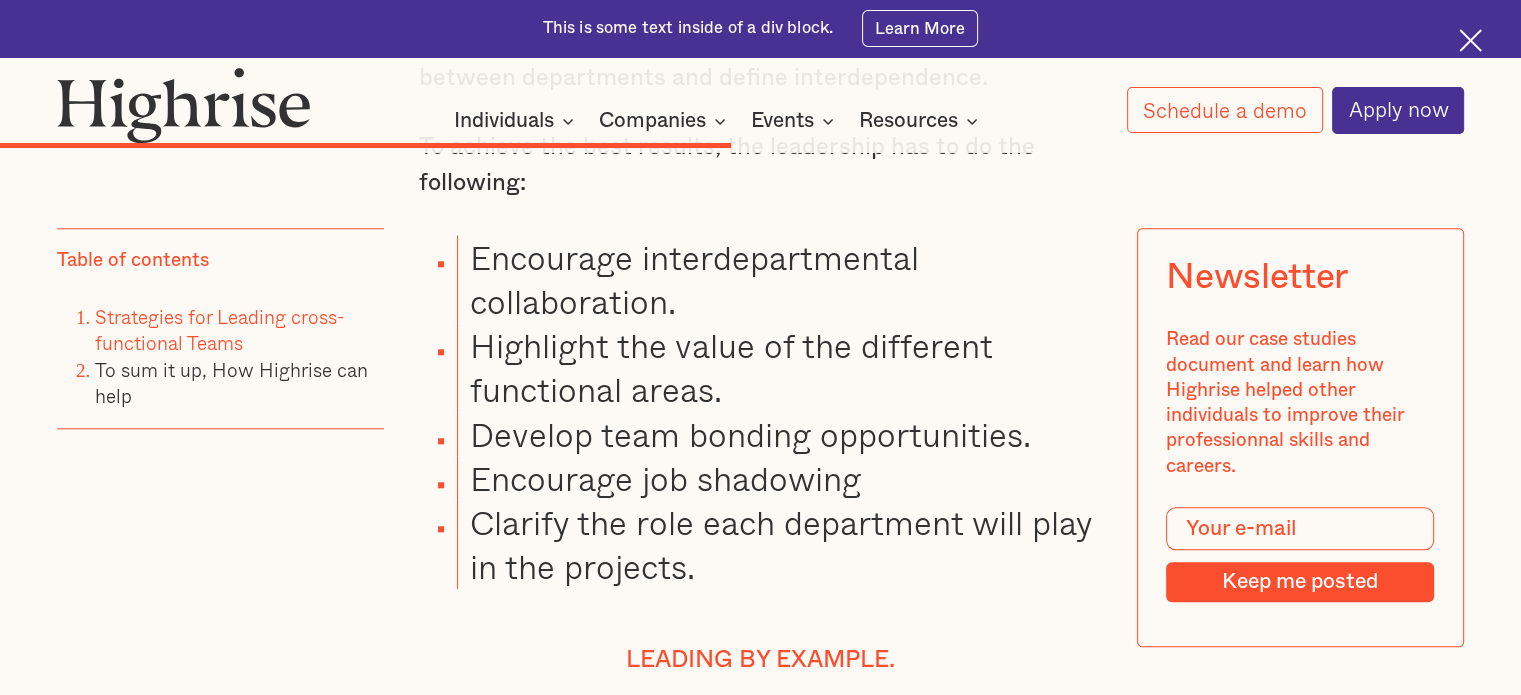 scroll, scrollTop: 9600, scrollLeft: 0, axis: vertical 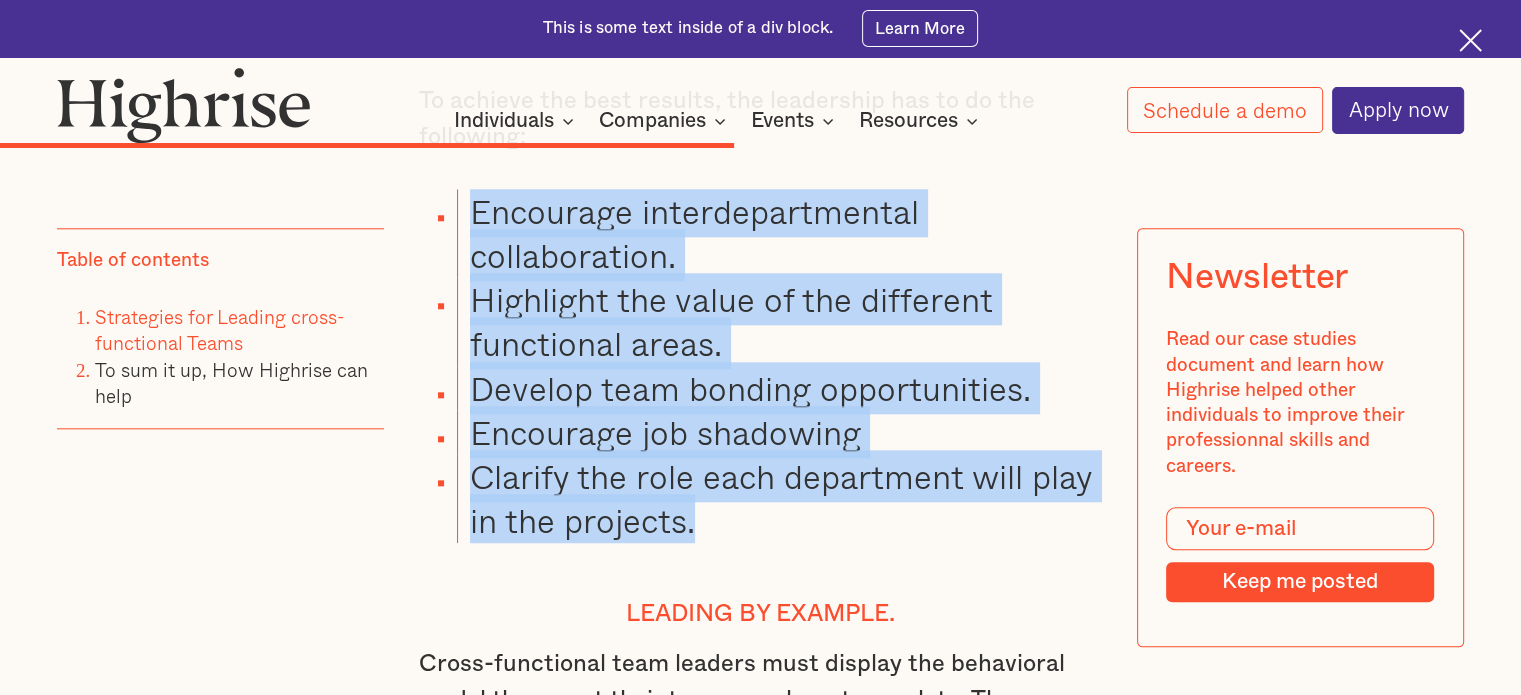 drag, startPoint x: 724, startPoint y: 547, endPoint x: 462, endPoint y: 222, distance: 417.45538 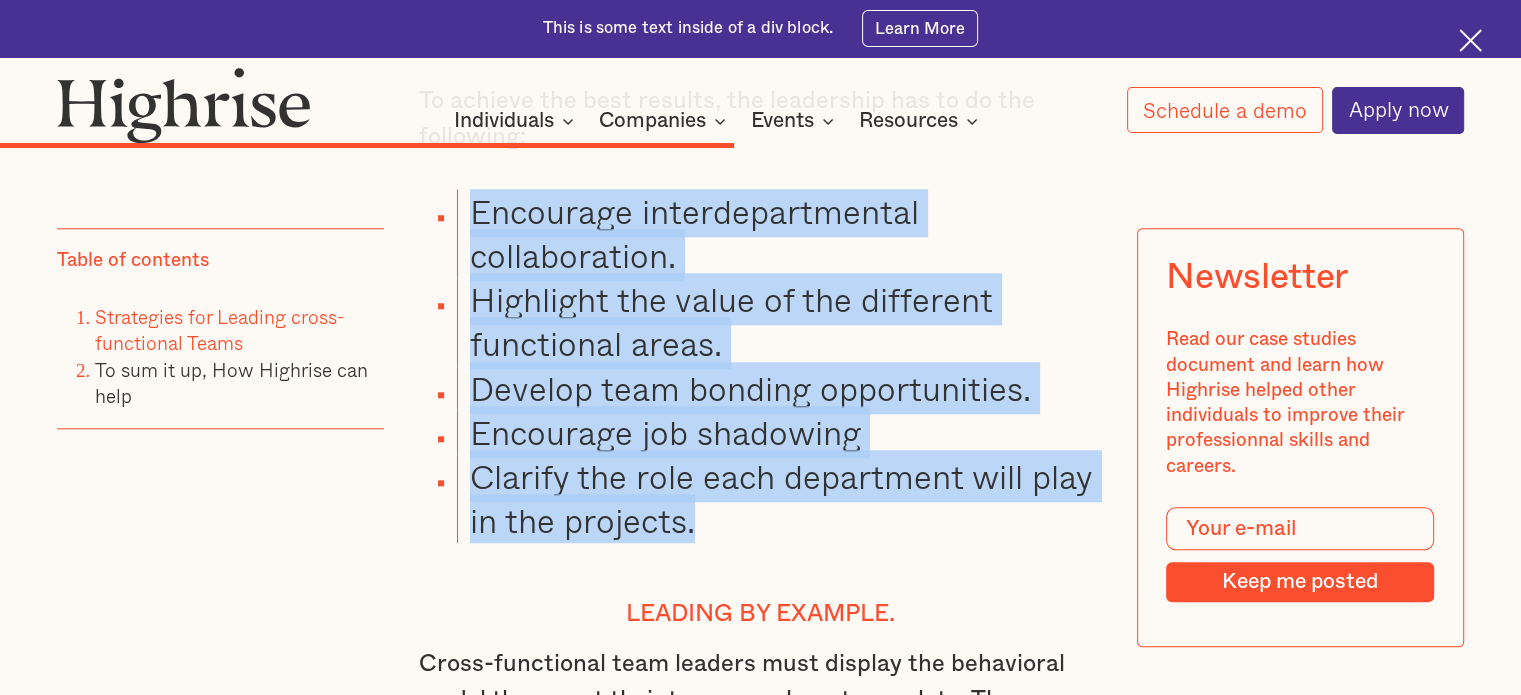 click on "Encourage interdepartmental collaboration.  Highlight the value of the different functional areas.  Develop team bonding opportunities.  Encourage job shadowing Clarify the role each department will play in the projects." at bounding box center (746, 366) 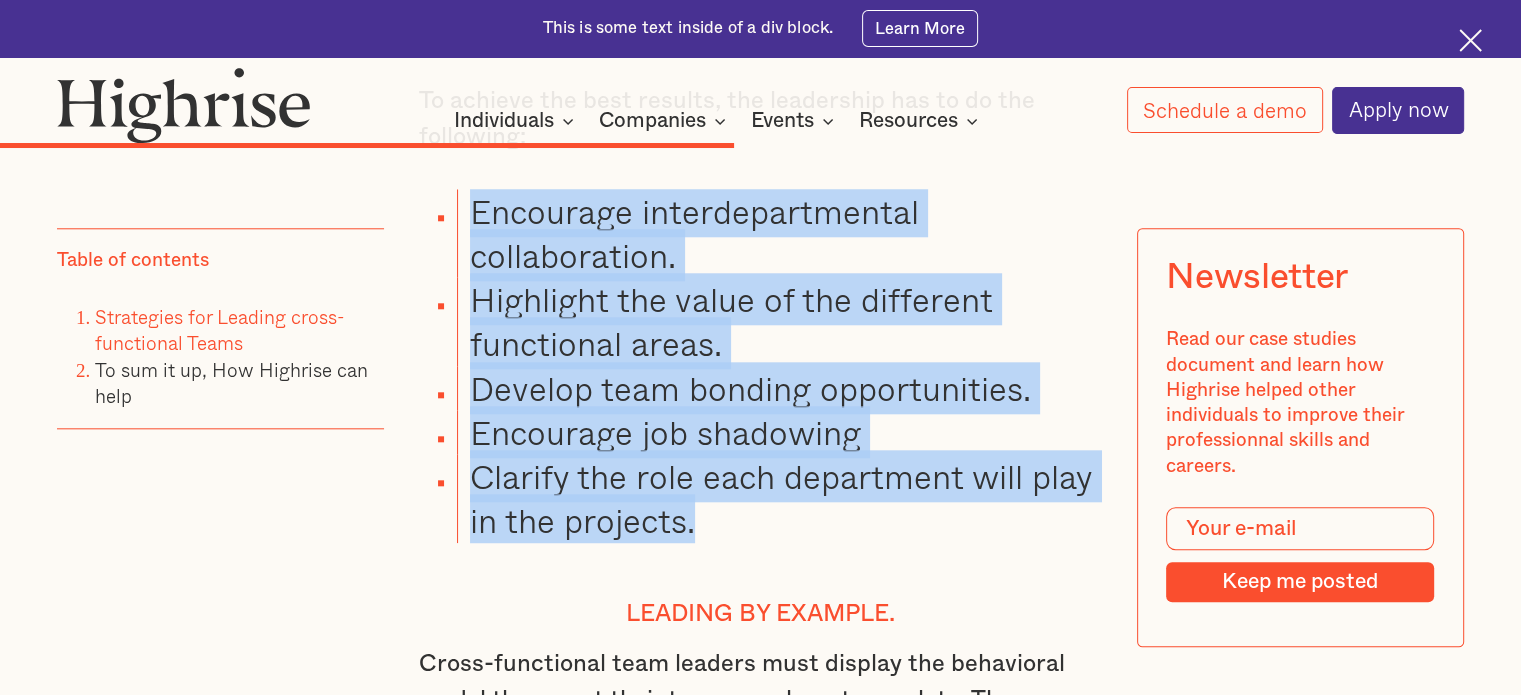 copy on "Encourage interdepartmental collaboration.  Highlight the value of the different functional areas.  Develop team bonding opportunities.  Encourage job shadowing Clarify the role each department will play in the projects." 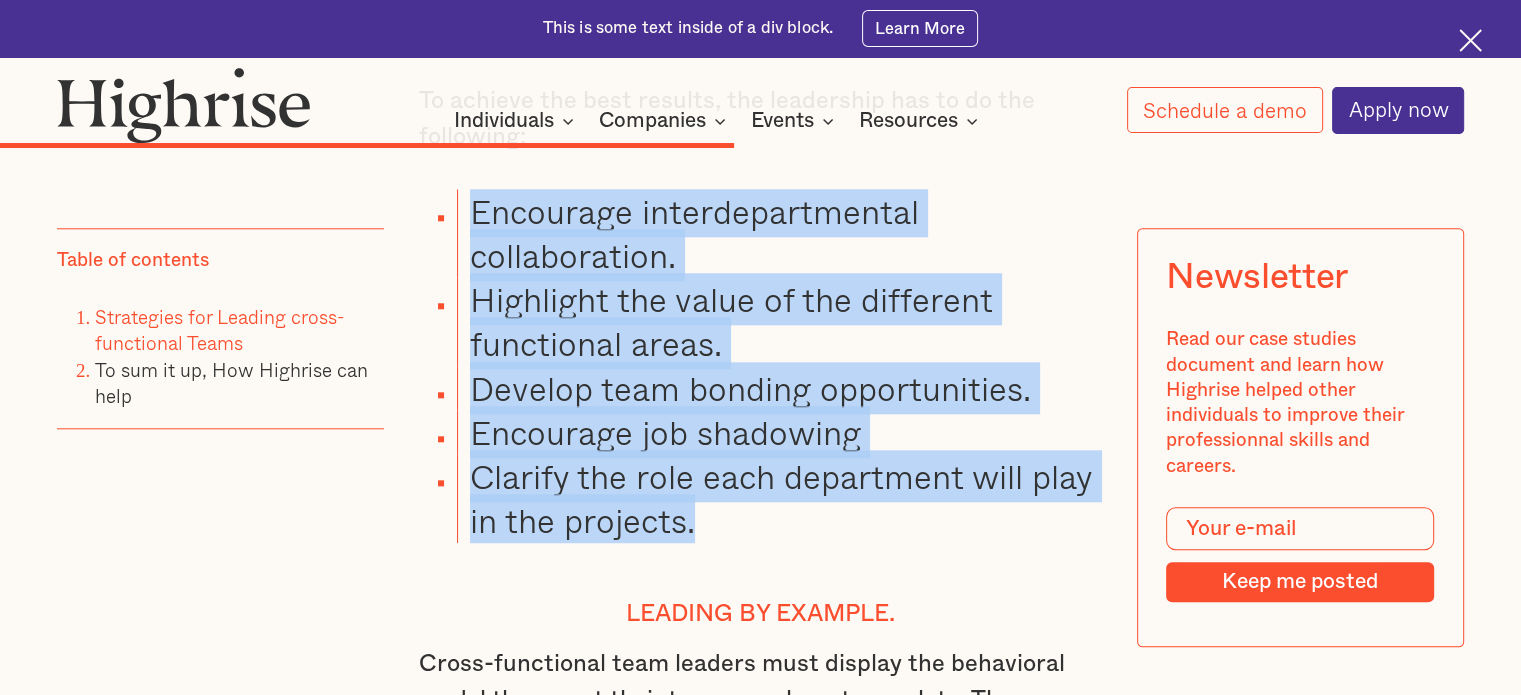 click on "Encourage interdepartmental collaboration." at bounding box center [779, 233] 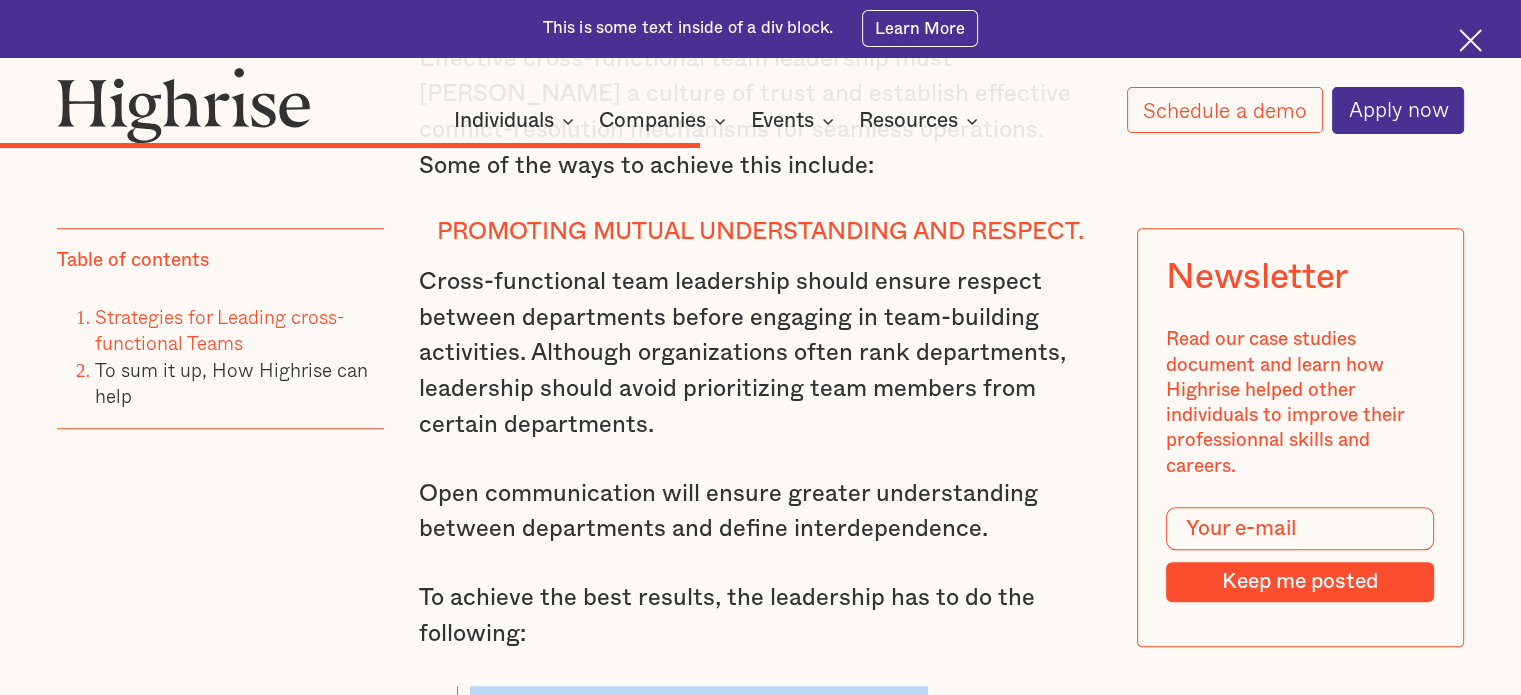 scroll, scrollTop: 9100, scrollLeft: 0, axis: vertical 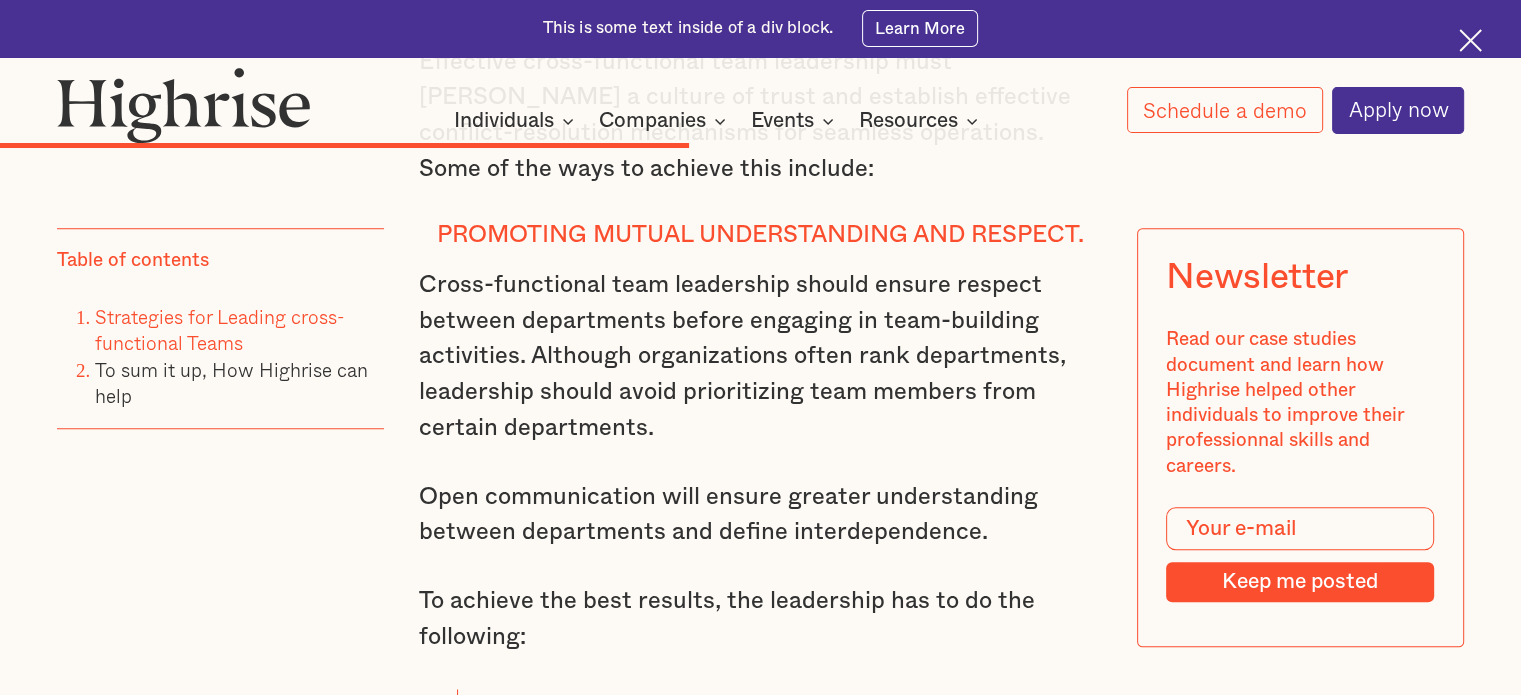 click on "Promoting mutual understanding and respect." at bounding box center (760, 235) 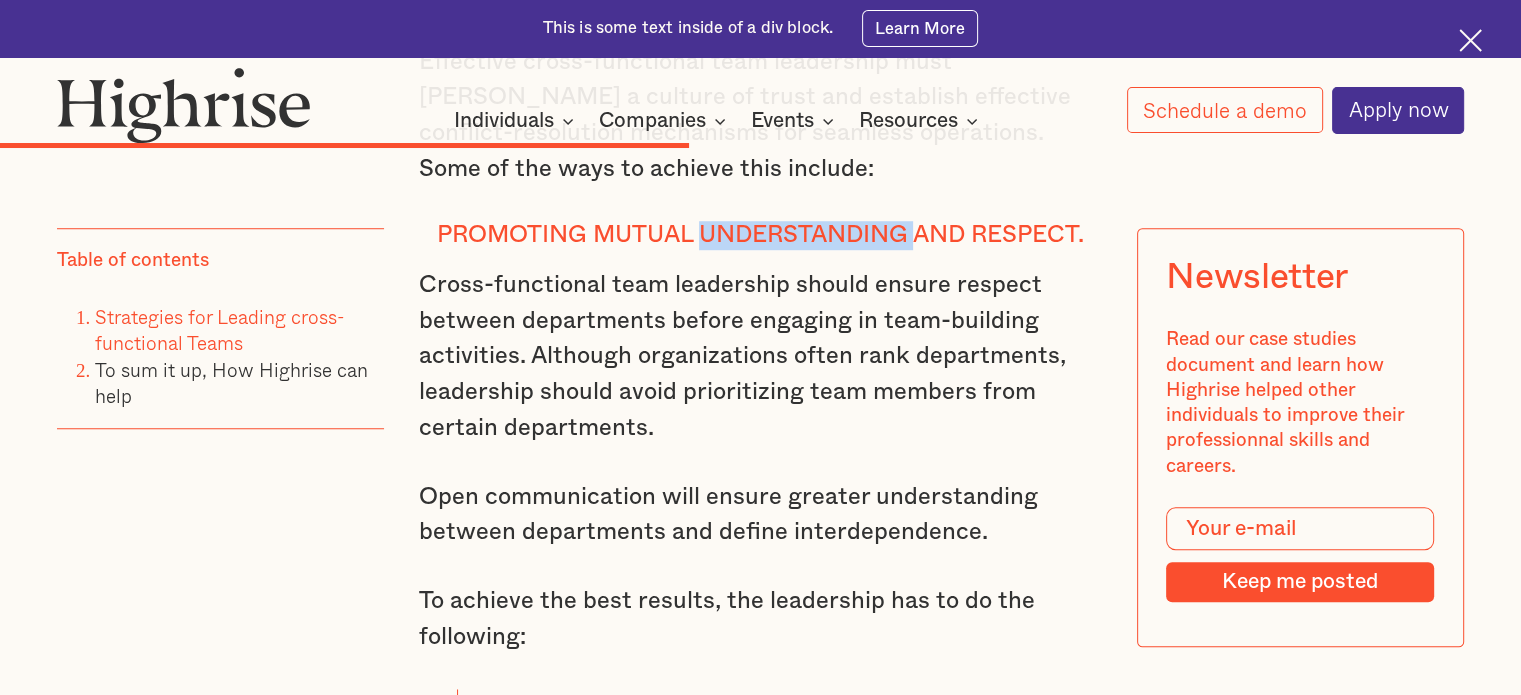 click on "Promoting mutual understanding and respect." at bounding box center [760, 235] 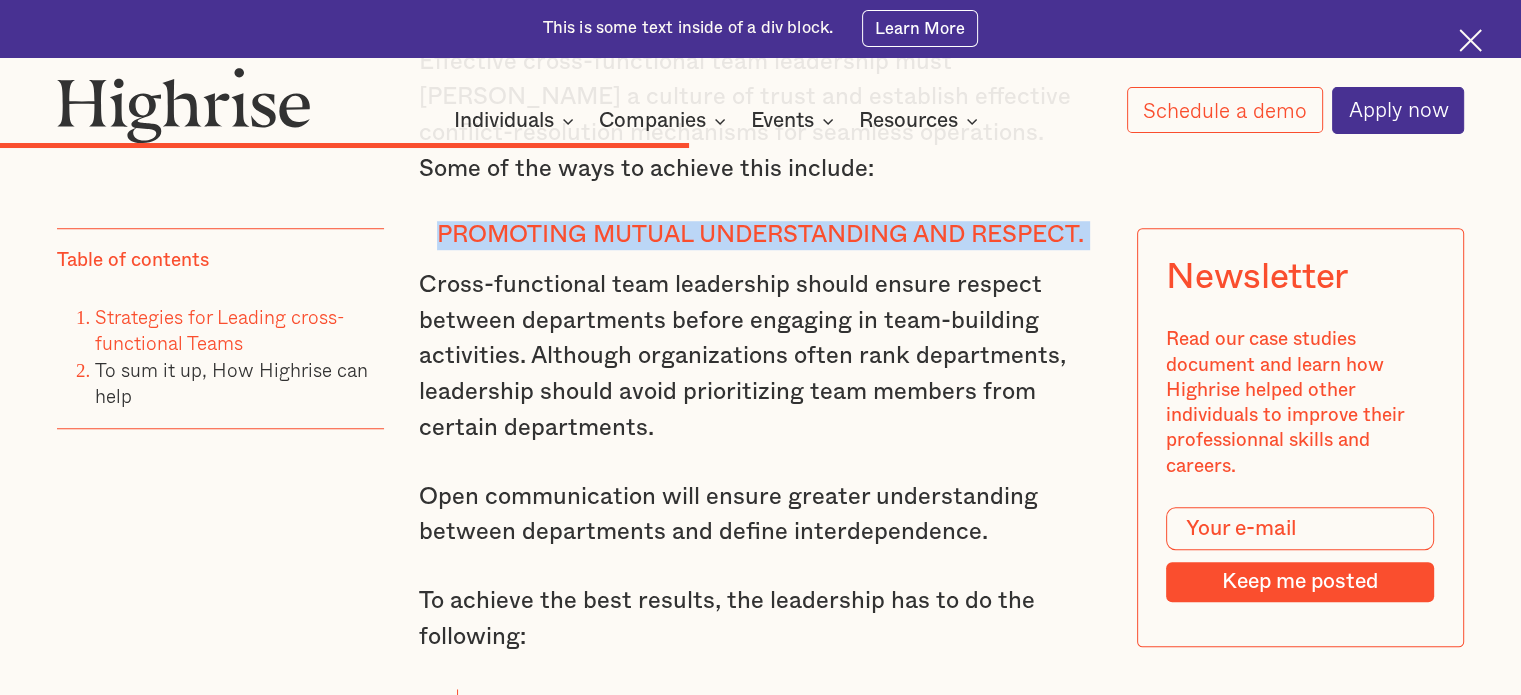 click on "Promoting mutual understanding and respect." at bounding box center (760, 235) 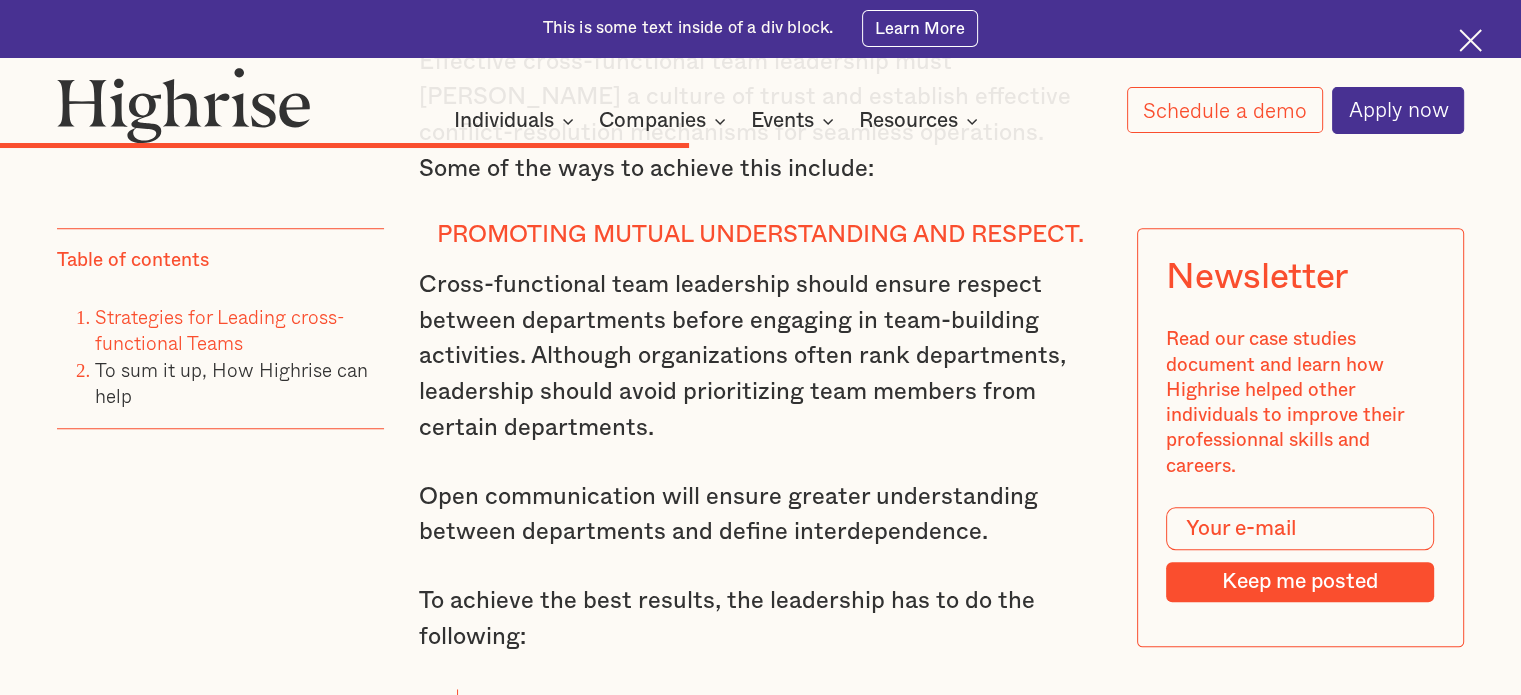 click on "Cross-functional team leadership should ensure respect between departments before engaging in team-building activities. Although organizations often rank departments, leadership should avoid prioritizing team members from certain departments." at bounding box center (760, 357) 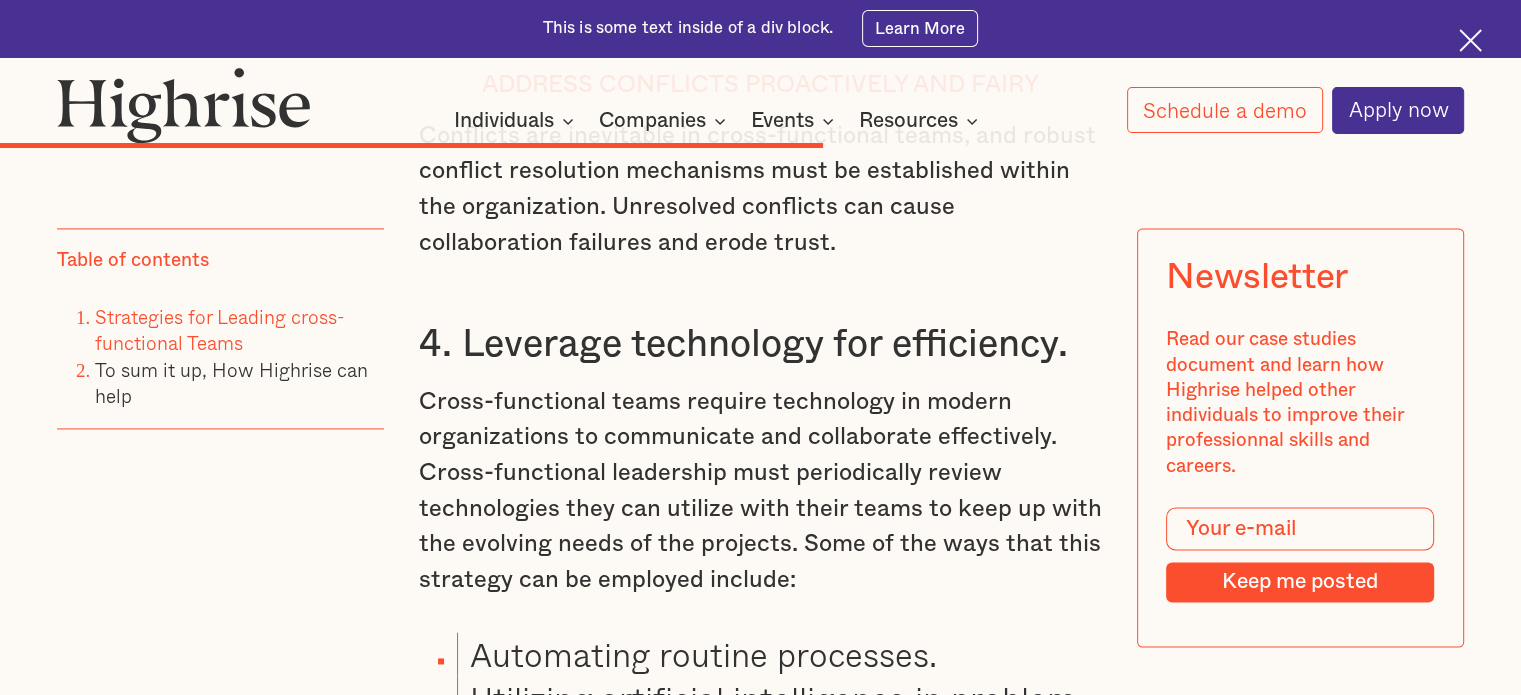 scroll, scrollTop: 10500, scrollLeft: 0, axis: vertical 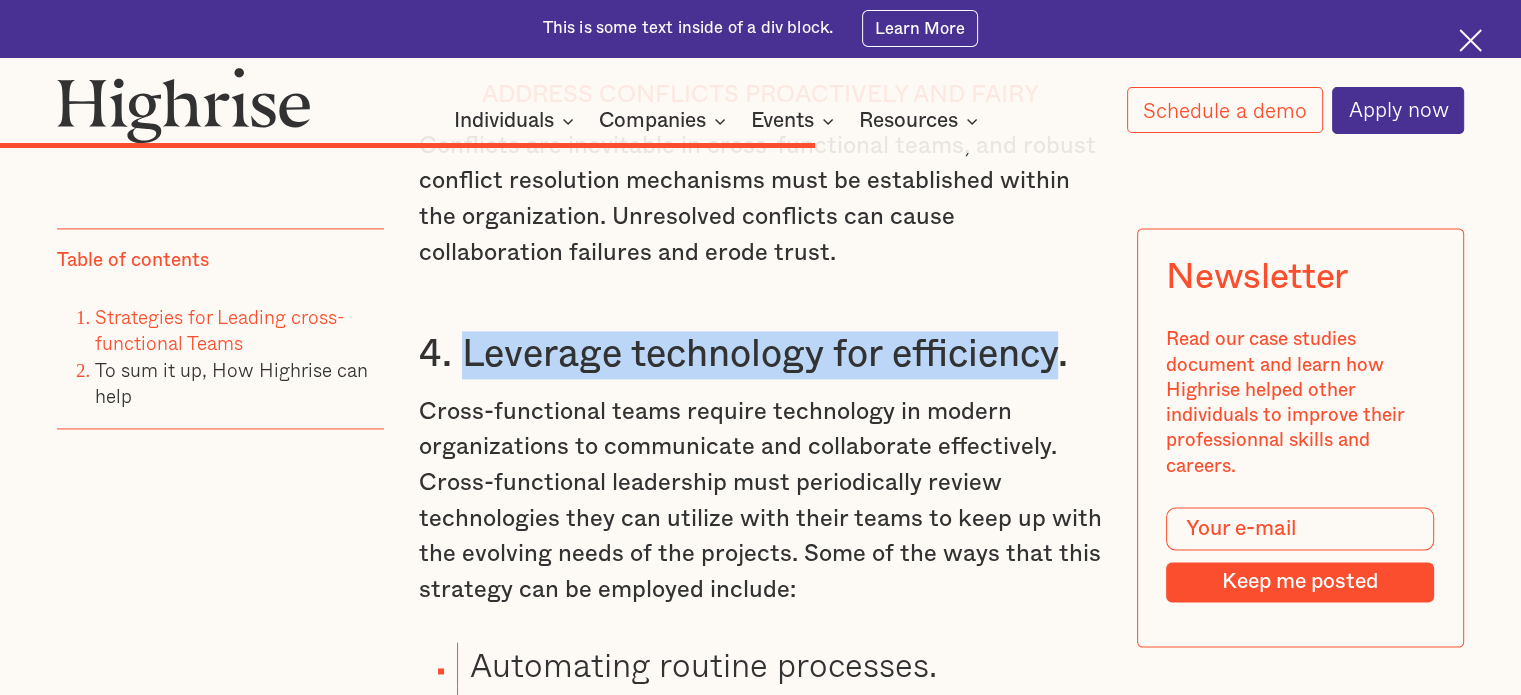drag, startPoint x: 460, startPoint y: 363, endPoint x: 1060, endPoint y: 371, distance: 600.05334 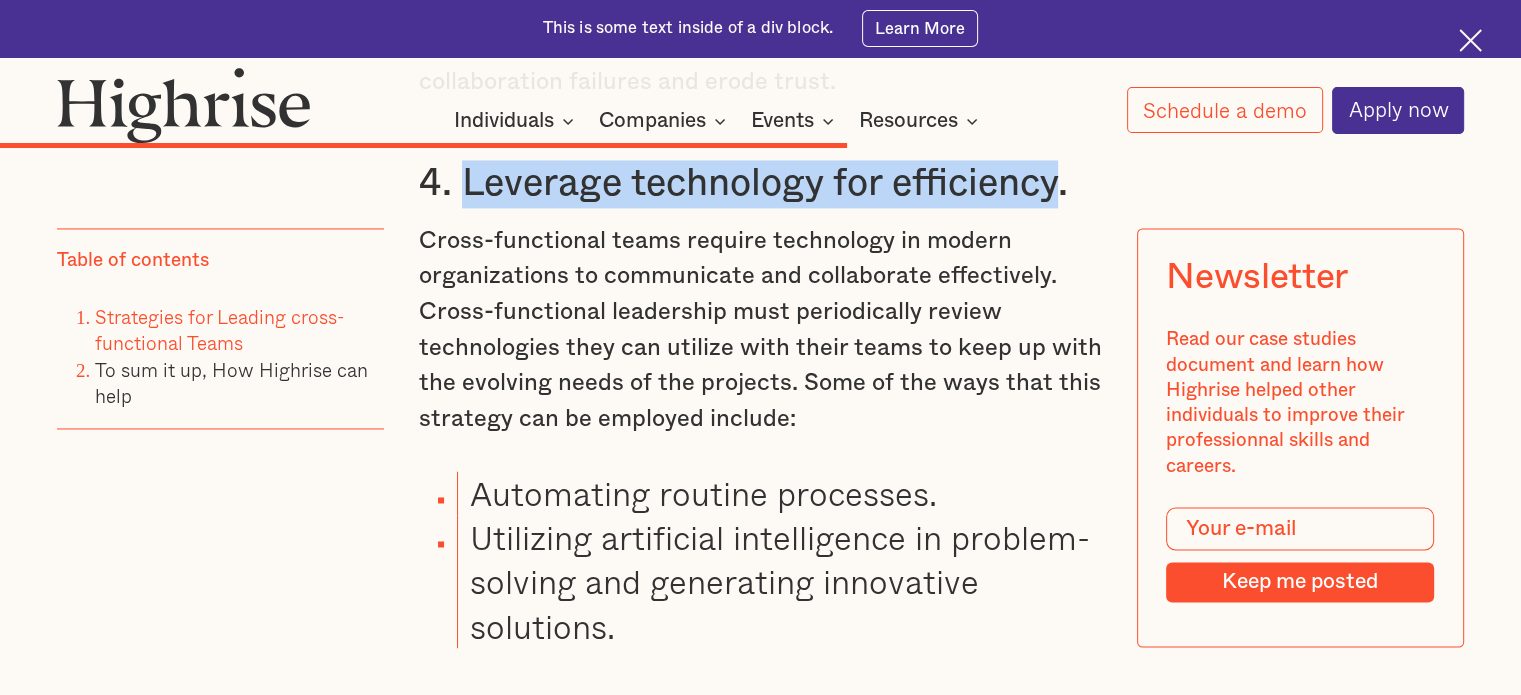 scroll, scrollTop: 10900, scrollLeft: 0, axis: vertical 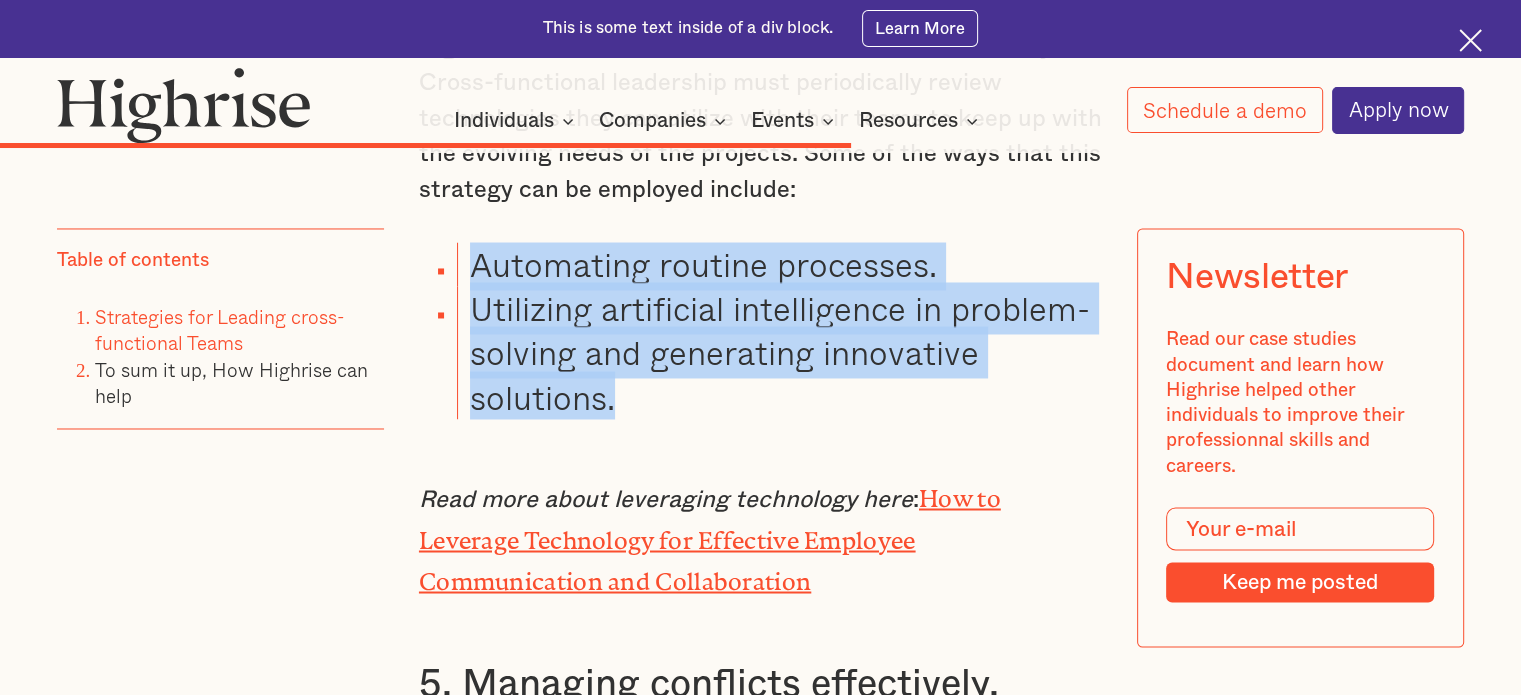 drag, startPoint x: 644, startPoint y: 419, endPoint x: 459, endPoint y: 286, distance: 227.84644 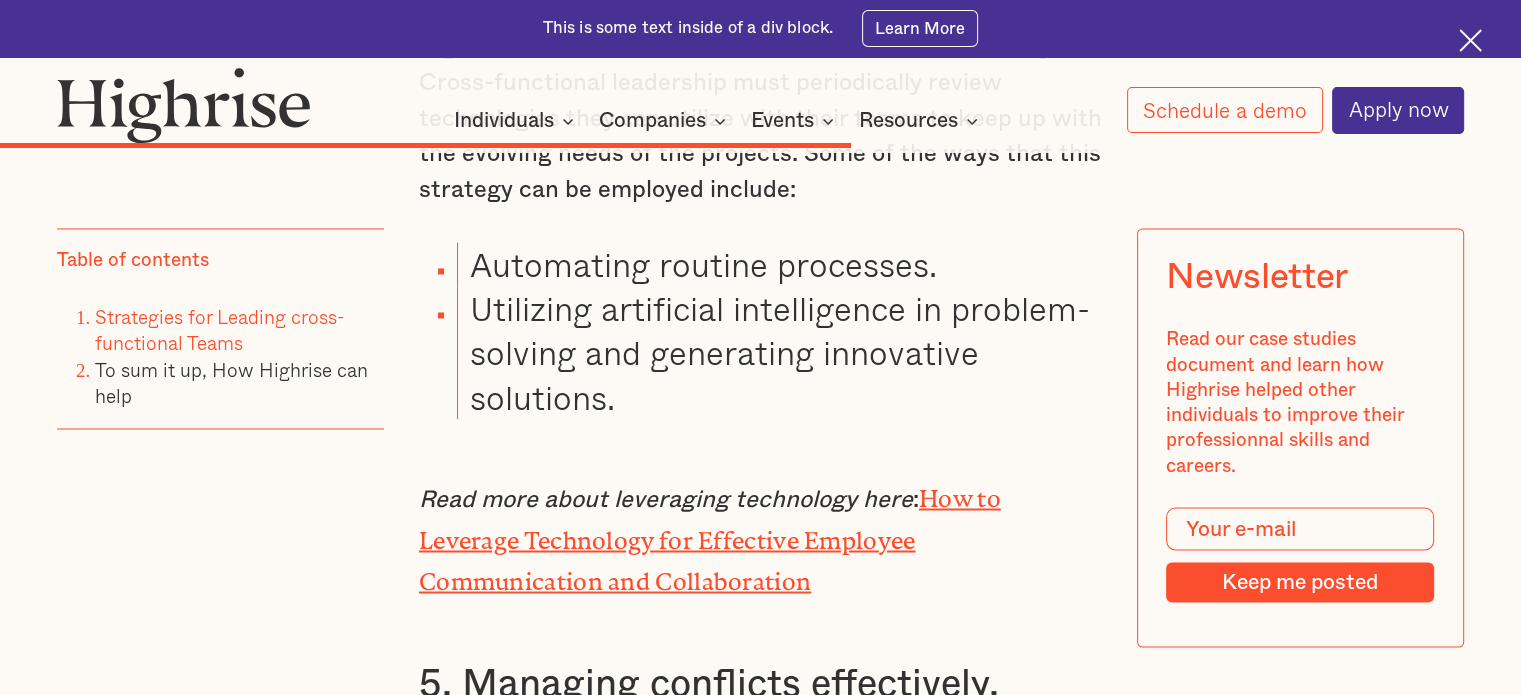 click on "3. Build trust across functions Trust is key for team cohesion and frictionless collaboration. Effective cross-functional team leadership must [PERSON_NAME] a culture of trust and establish effective conflict-resolution mechanisms for seamless operations. Some of the ways to achieve this include:  Promoting mutual understanding and respect.  Cross-functional team leadership should ensure respect between departments before engaging in team-building activities. Although organizations often rank departments, leadership should avoid prioritizing team members from certain departments.  Open communication will ensure greater understanding between departments and define interdependence.  To achieve the best results, the leadership has to do the following:  Encourage interdepartmental collaboration.  Highlight the value of the different functional areas.  Develop team bonding opportunities.  Encourage job shadowing Clarify the role each department will play in the projects.  Leading by example. decision-making.   :    ." at bounding box center (760, 2040) 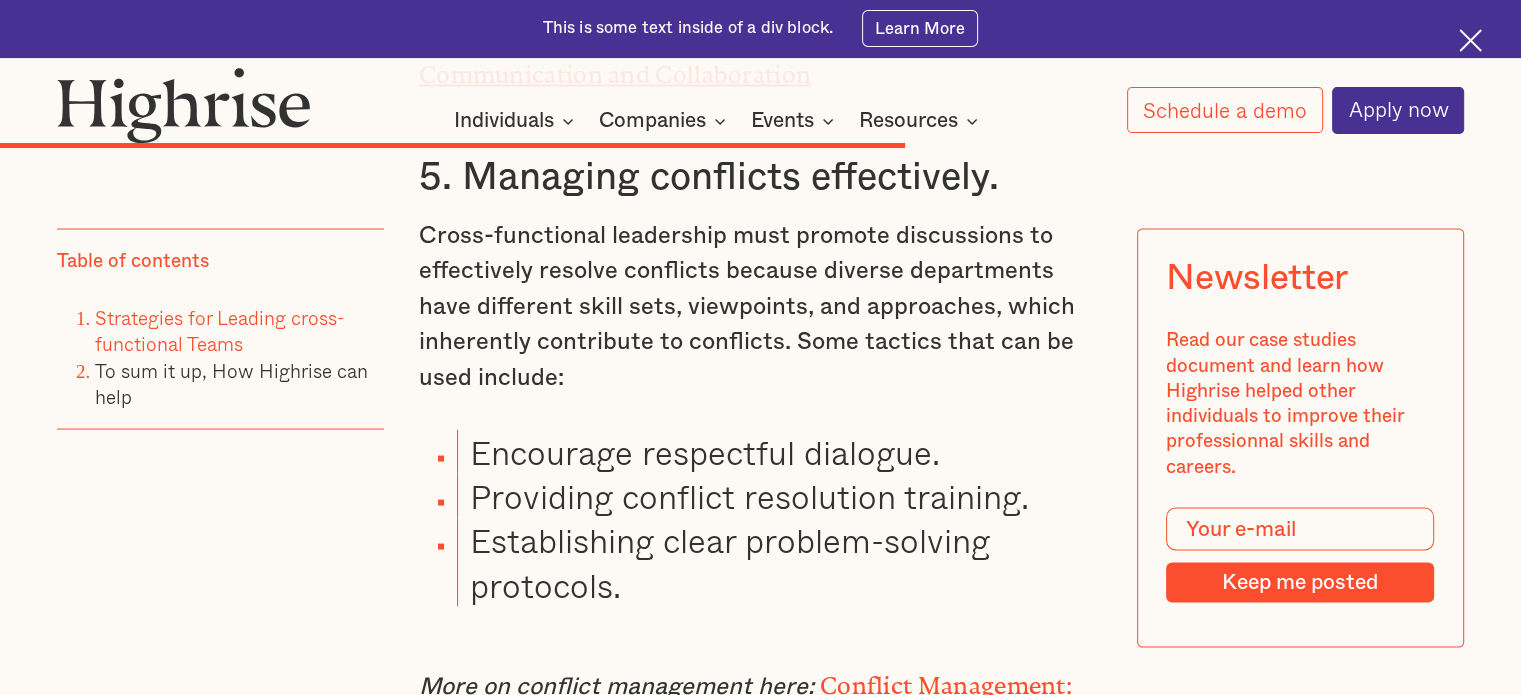 scroll, scrollTop: 11300, scrollLeft: 0, axis: vertical 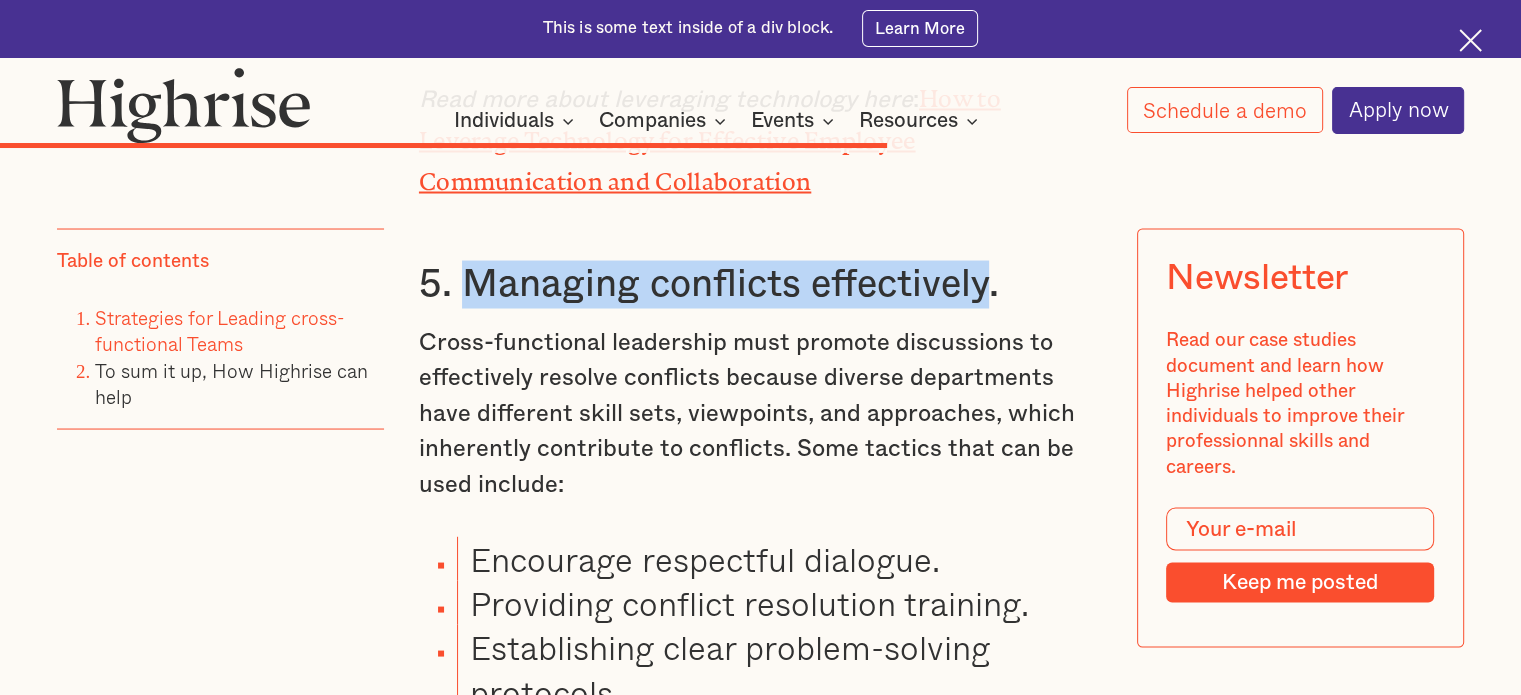drag, startPoint x: 456, startPoint y: 275, endPoint x: 984, endPoint y: 253, distance: 528.4581 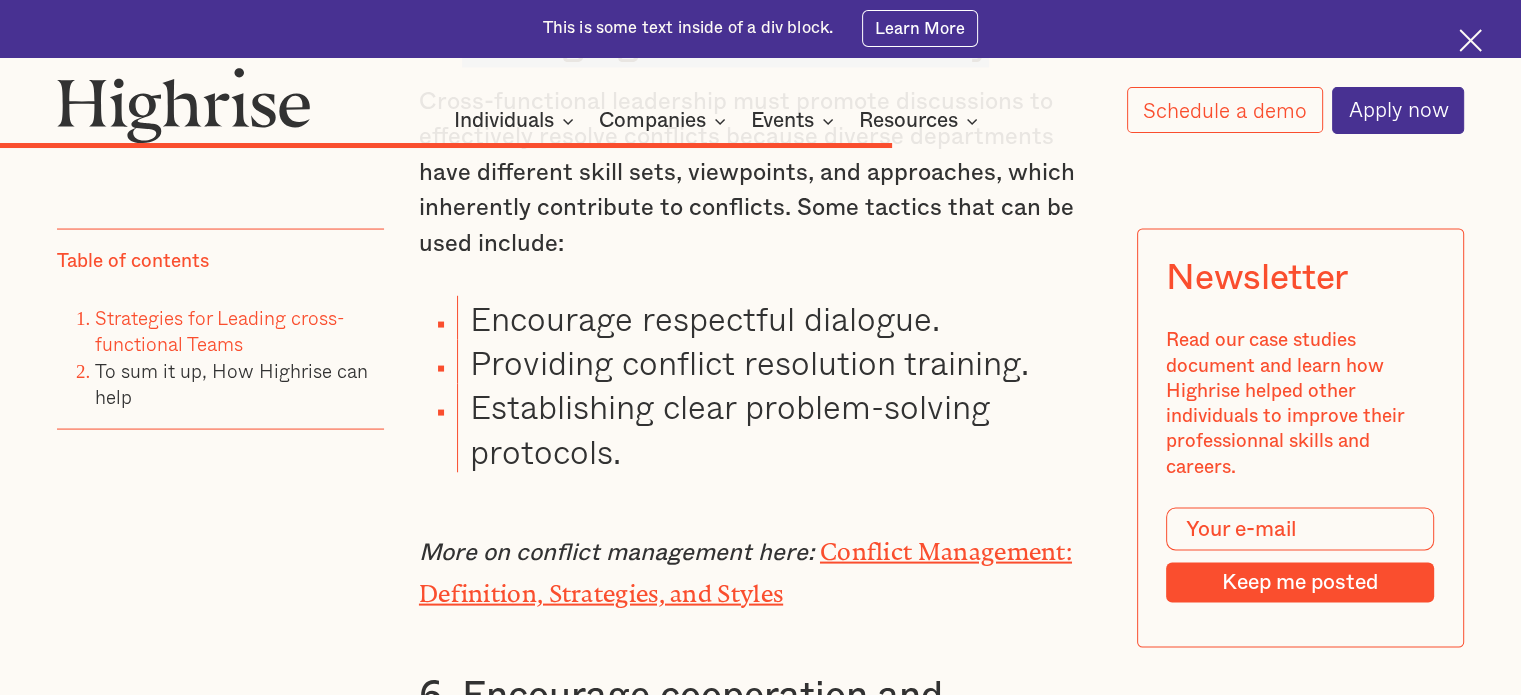 scroll, scrollTop: 11600, scrollLeft: 0, axis: vertical 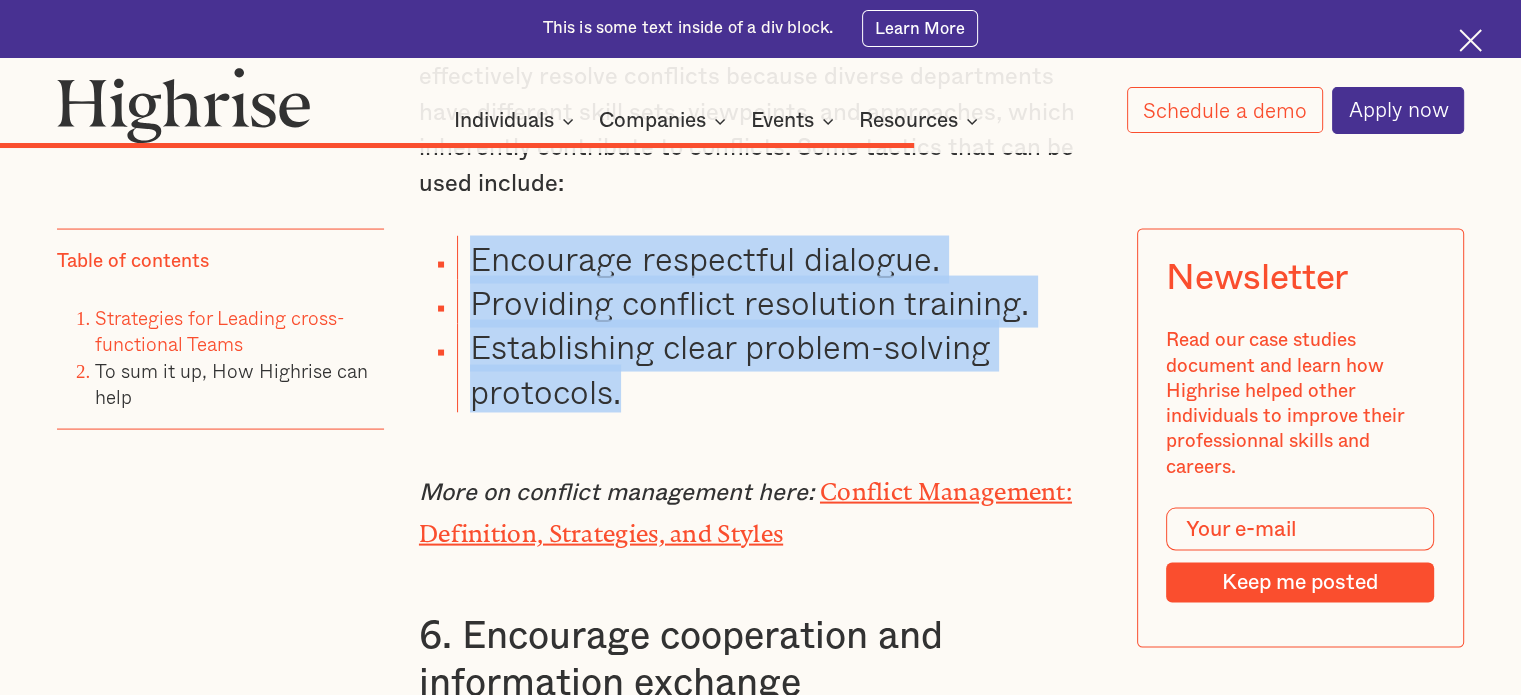 drag, startPoint x: 620, startPoint y: 391, endPoint x: 561, endPoint y: 359, distance: 67.11929 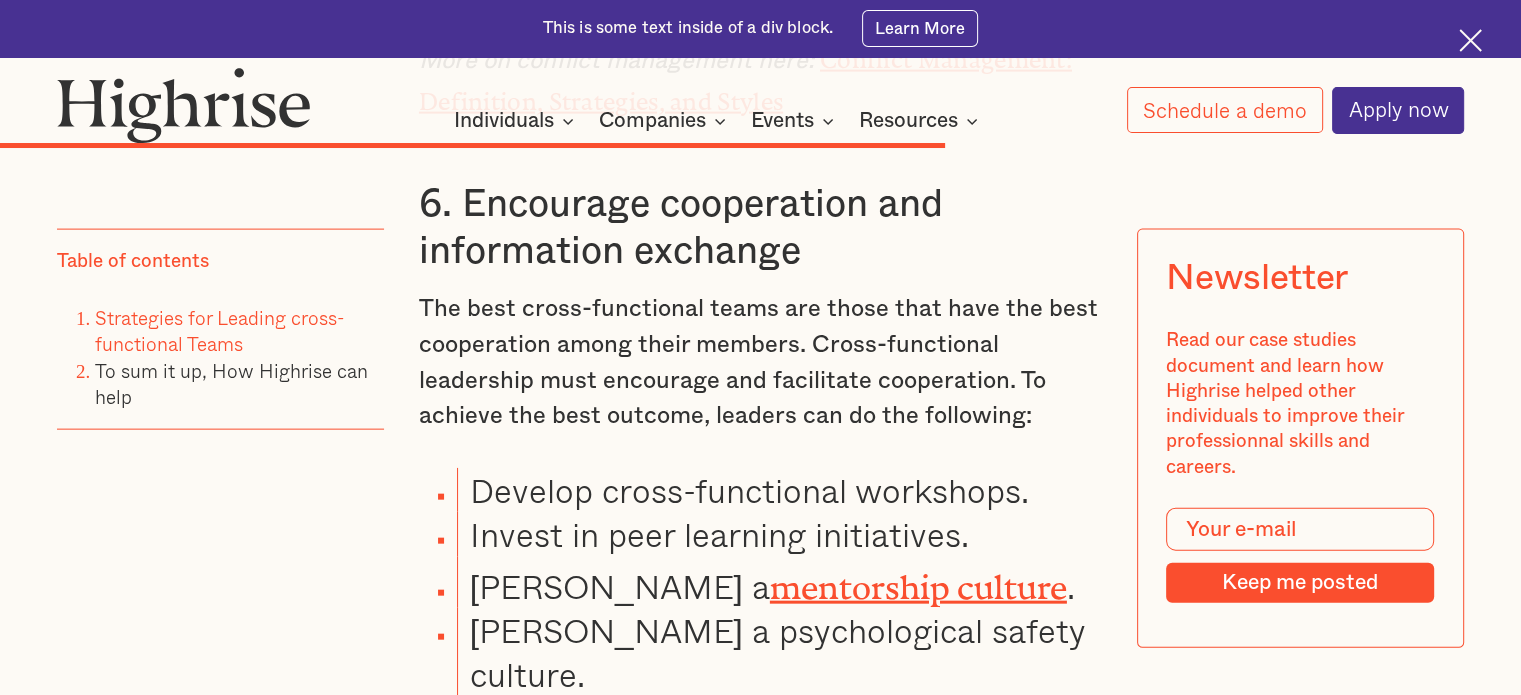 scroll, scrollTop: 11900, scrollLeft: 0, axis: vertical 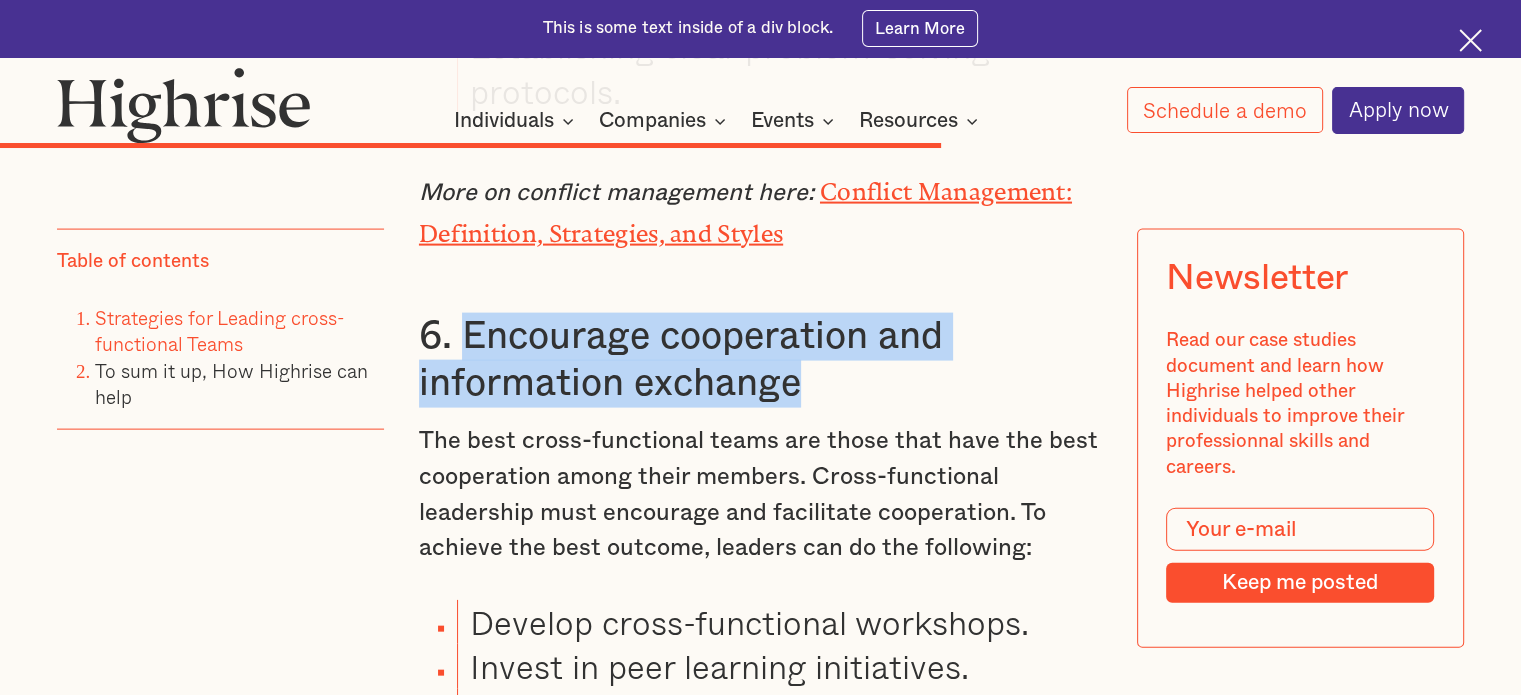 drag, startPoint x: 805, startPoint y: 379, endPoint x: 460, endPoint y: 331, distance: 348.32312 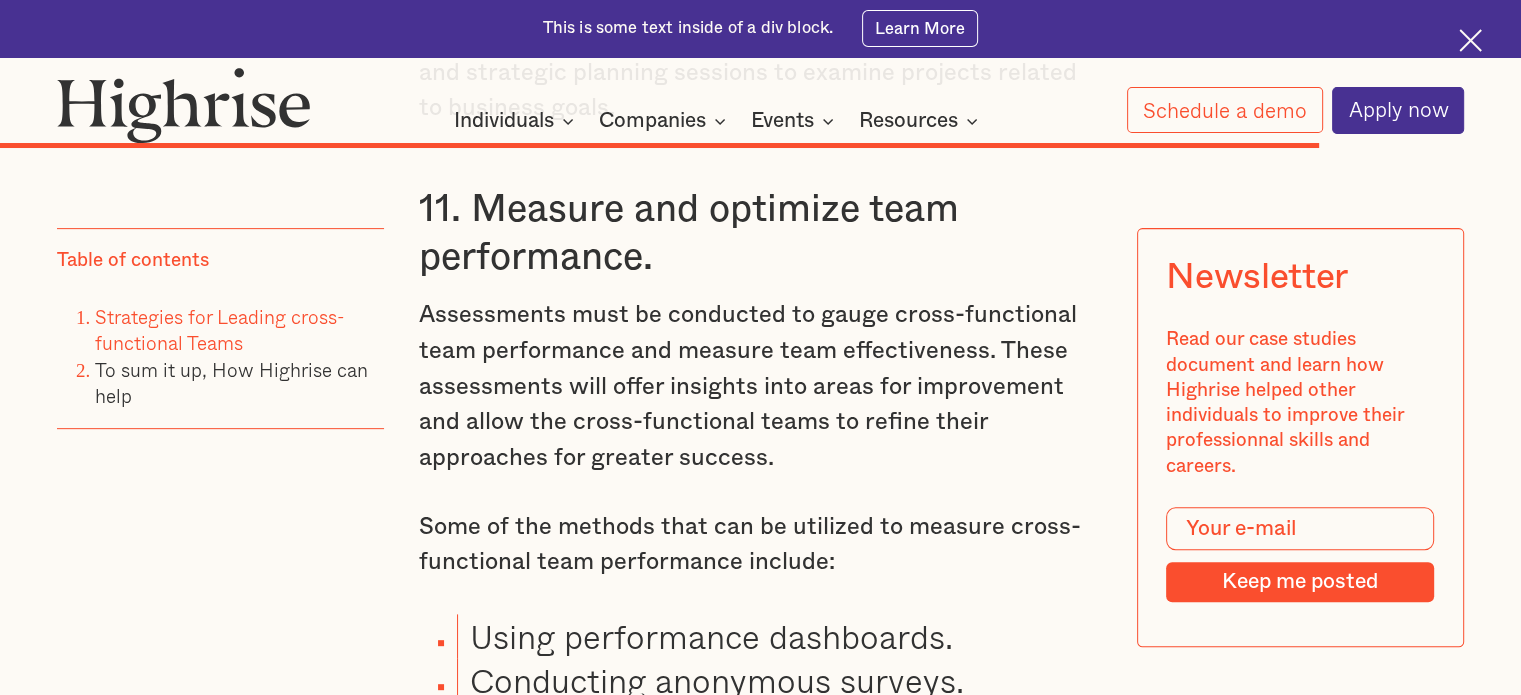 scroll, scrollTop: 15800, scrollLeft: 0, axis: vertical 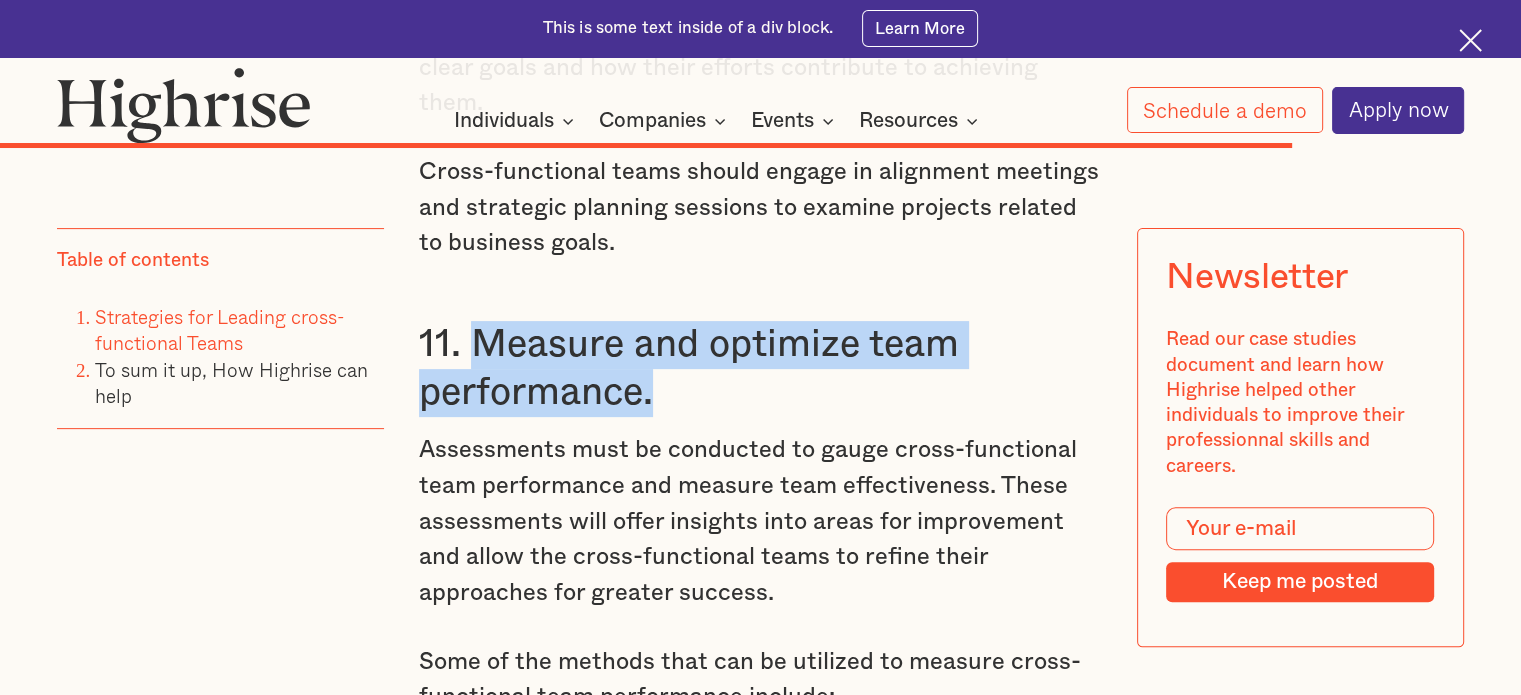drag, startPoint x: 650, startPoint y: 306, endPoint x: 473, endPoint y: 265, distance: 181.68654 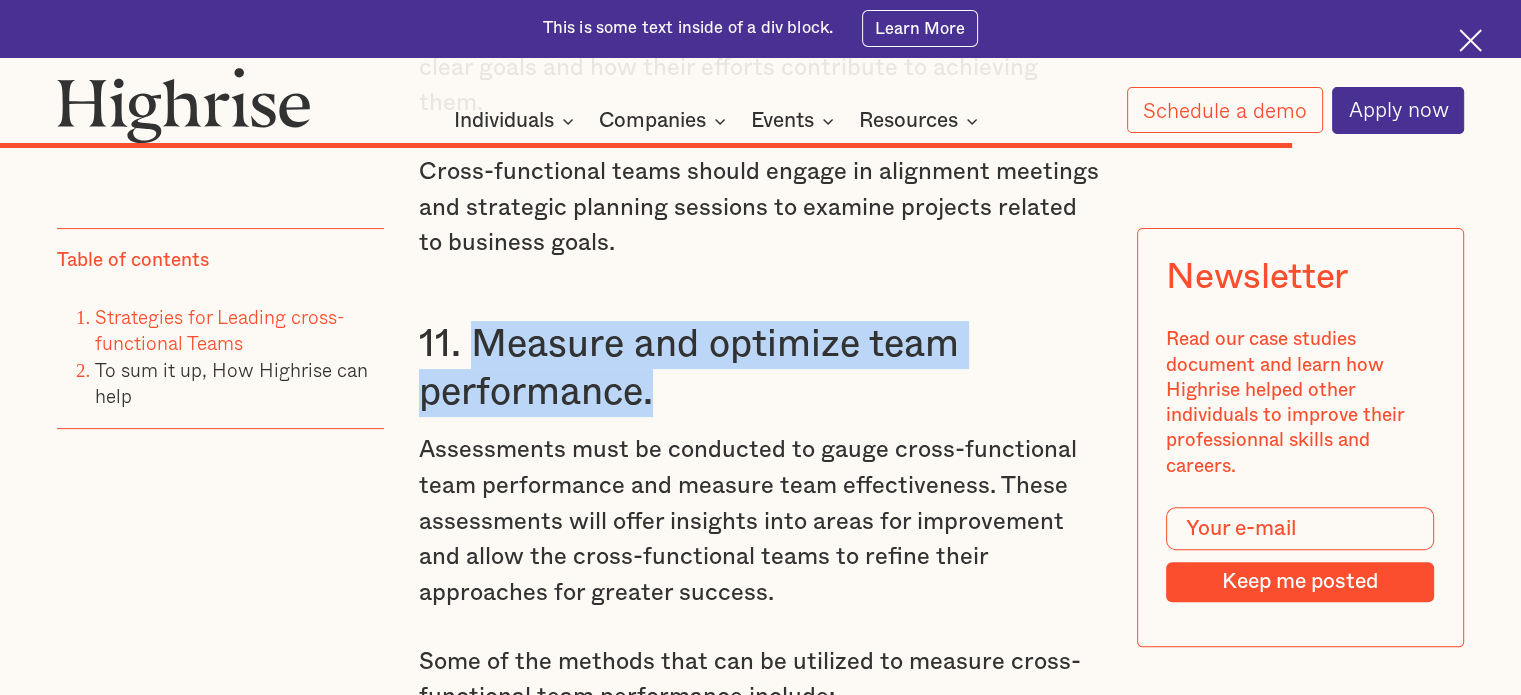 click on "11. Measure and optimize team performance." at bounding box center (760, 368) 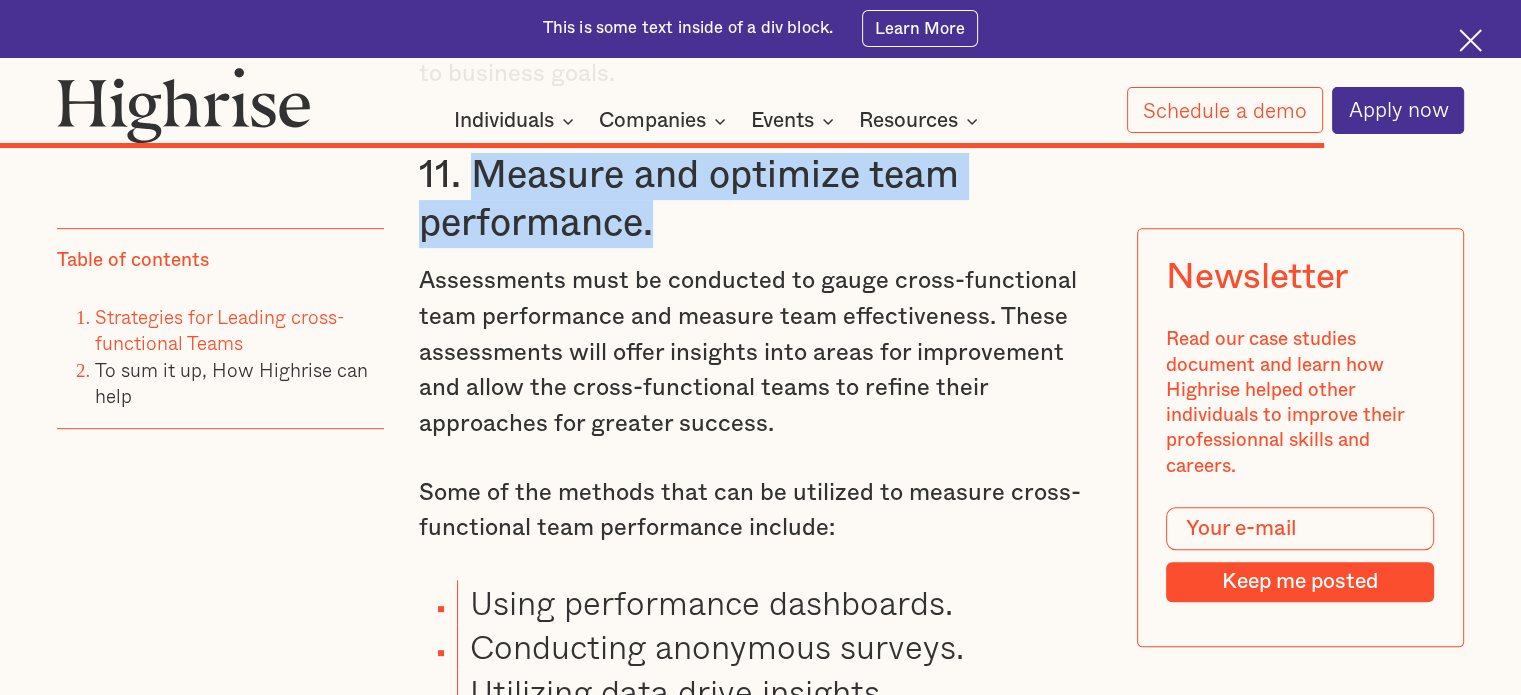 scroll, scrollTop: 16200, scrollLeft: 0, axis: vertical 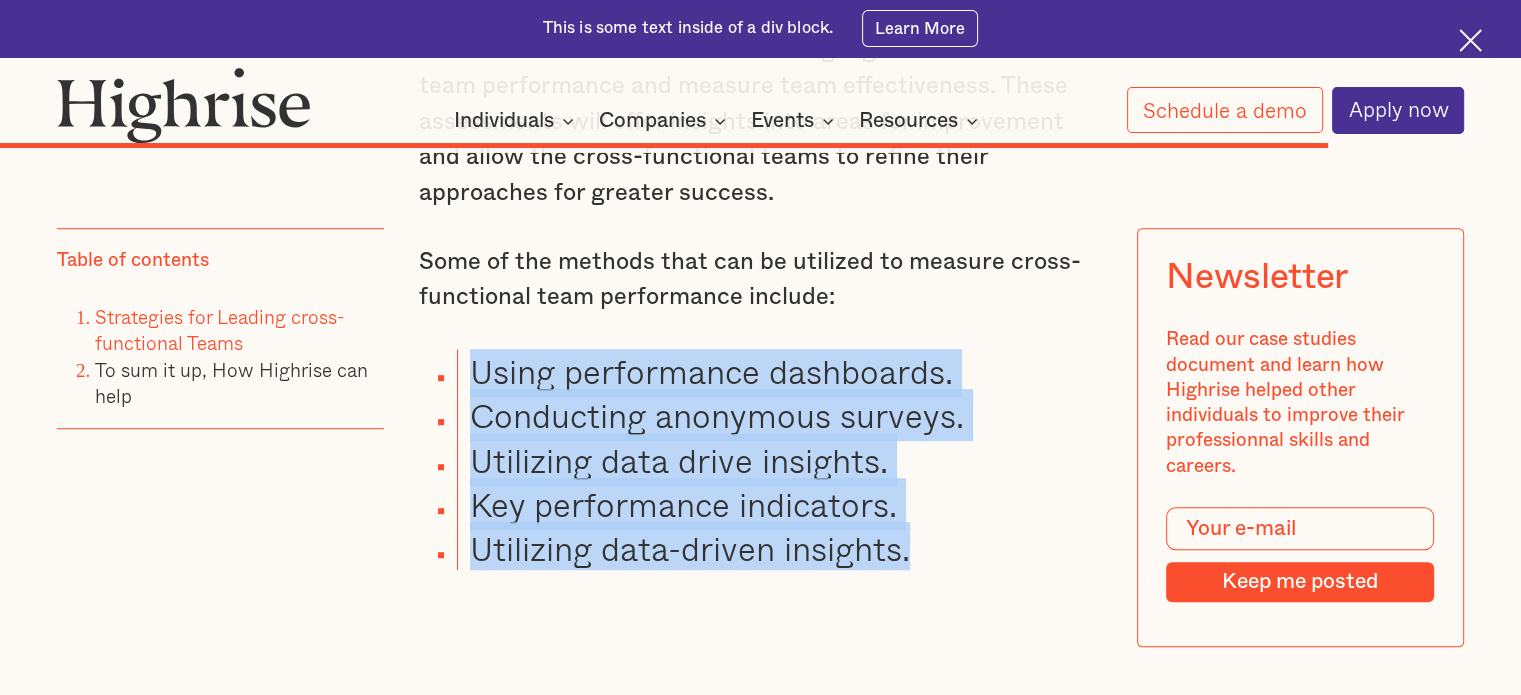 drag, startPoint x: 917, startPoint y: 464, endPoint x: 476, endPoint y: 290, distance: 474.08545 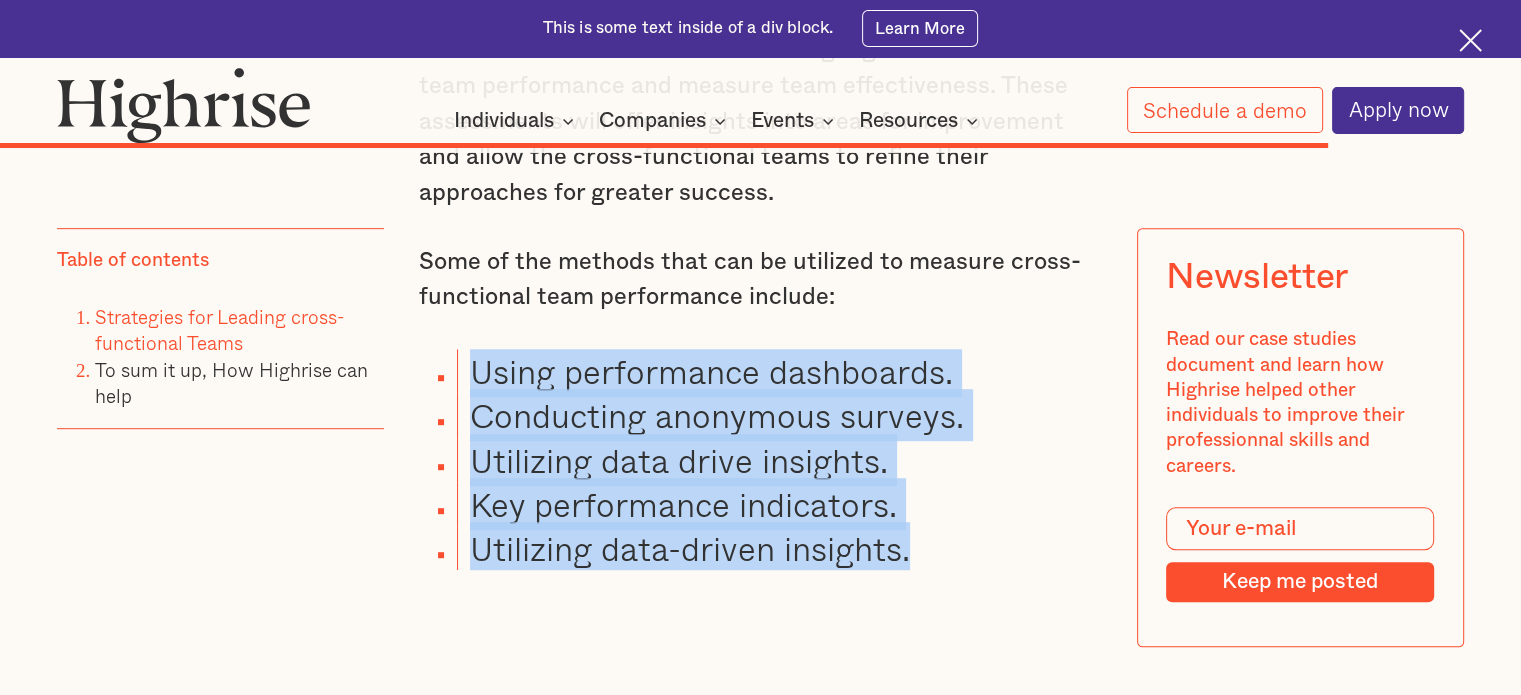 click on "Using performance dashboards.  Conducting anonymous surveys.  Utilizing data drive insights. Key performance indicators. Utilizing data-driven insights." at bounding box center [746, 459] 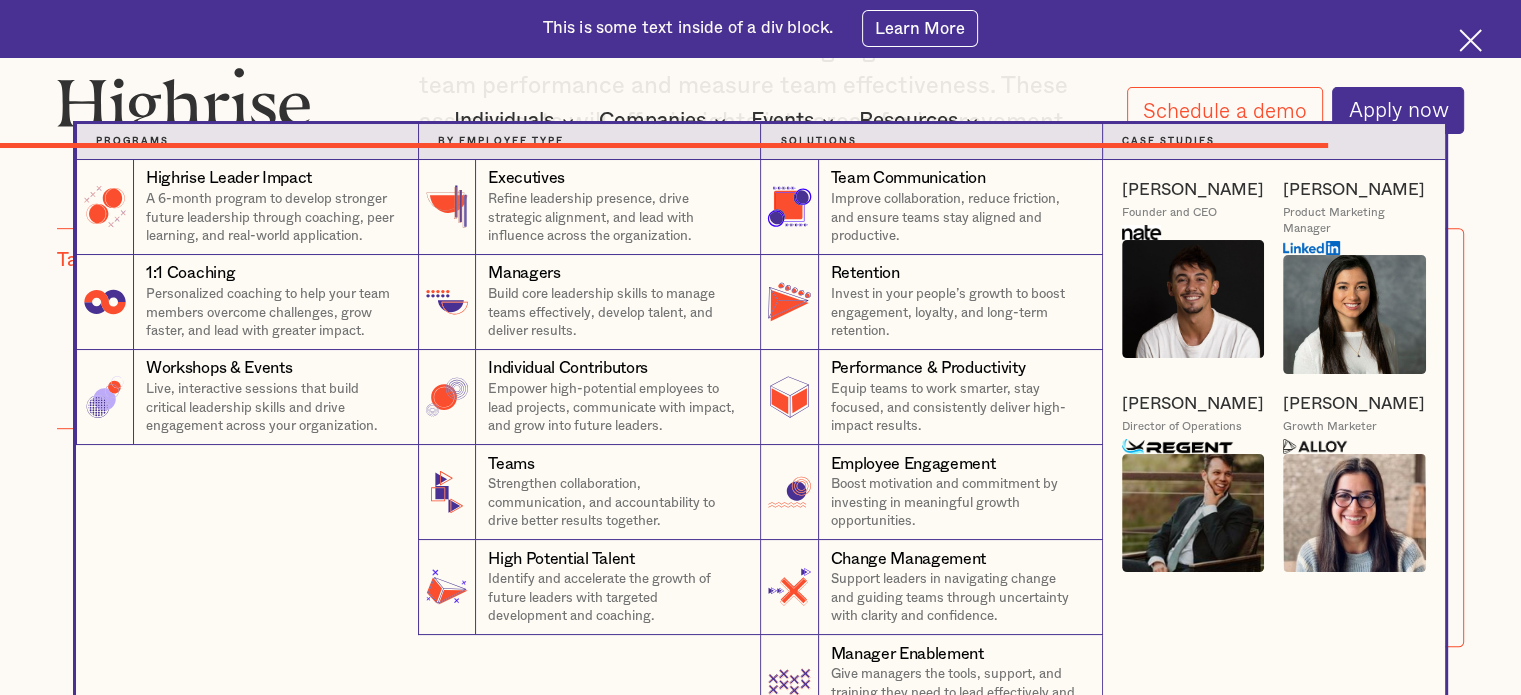 click on "Programs 4 Highrise Leader Impact Program
A 6-month program to develop stronger managers and future leaders through coaching, peer learning, and real-world application. 1:1 Coaching
Personalized coaching to help your team members overcome challenges, grow faster, and lead with greater impact. Workshops & Events
Live, interactive sessions that build critical leadership skills and drive engagement across your organization. Highrise Leader Impact
A 6-month program to develop stronger future leadership through coaching, peer learning, and real-world application. 4 Companies 1:1 Coaching
Personalized coaching to help your team members overcome challenges, grow faster, and lead with greater impact. 4 Companies Workshops & Events
Live, interactive sessions that build critical leadership skills and drive engagement across your organization. 4 Companies By Employee Type 5 Executives
Managers
Individual Contributors
Teams
High Potential Talent
Executives" at bounding box center [760, 427] 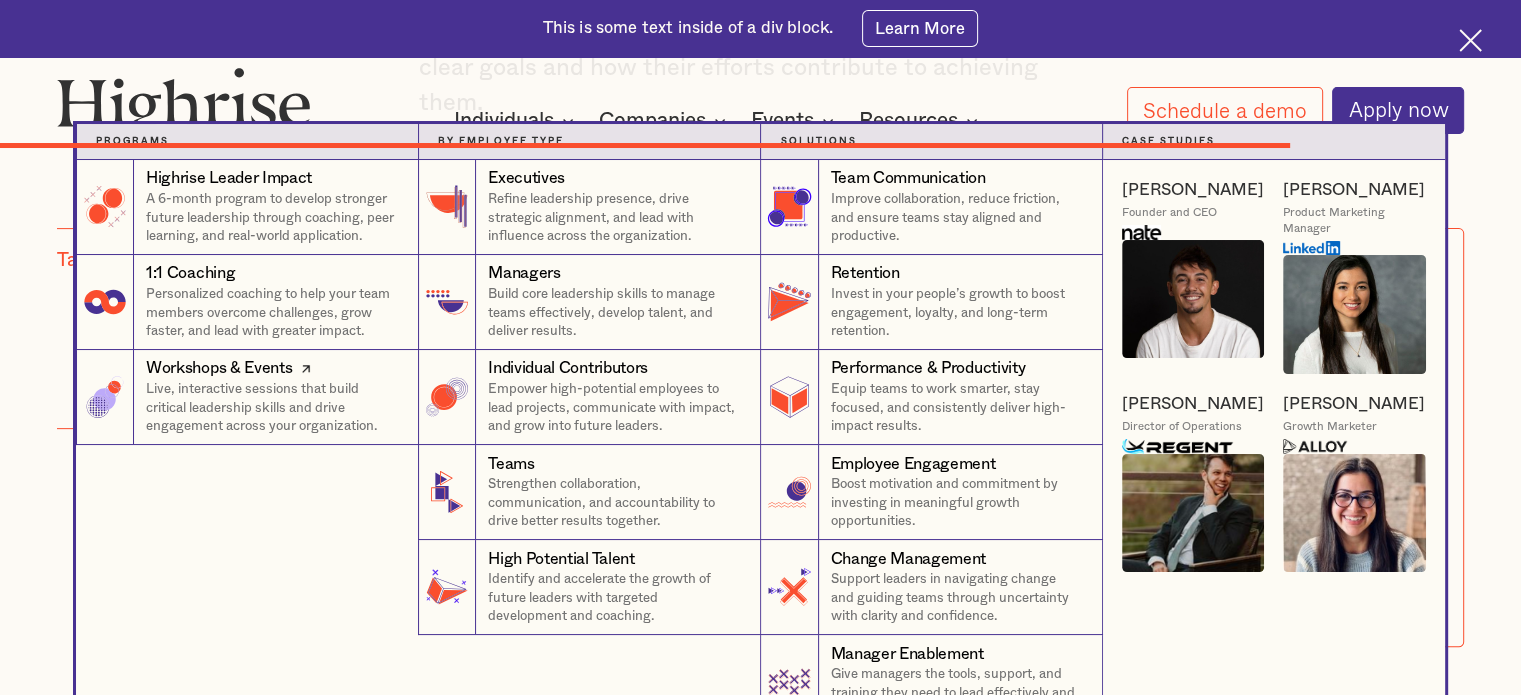 scroll, scrollTop: 15400, scrollLeft: 0, axis: vertical 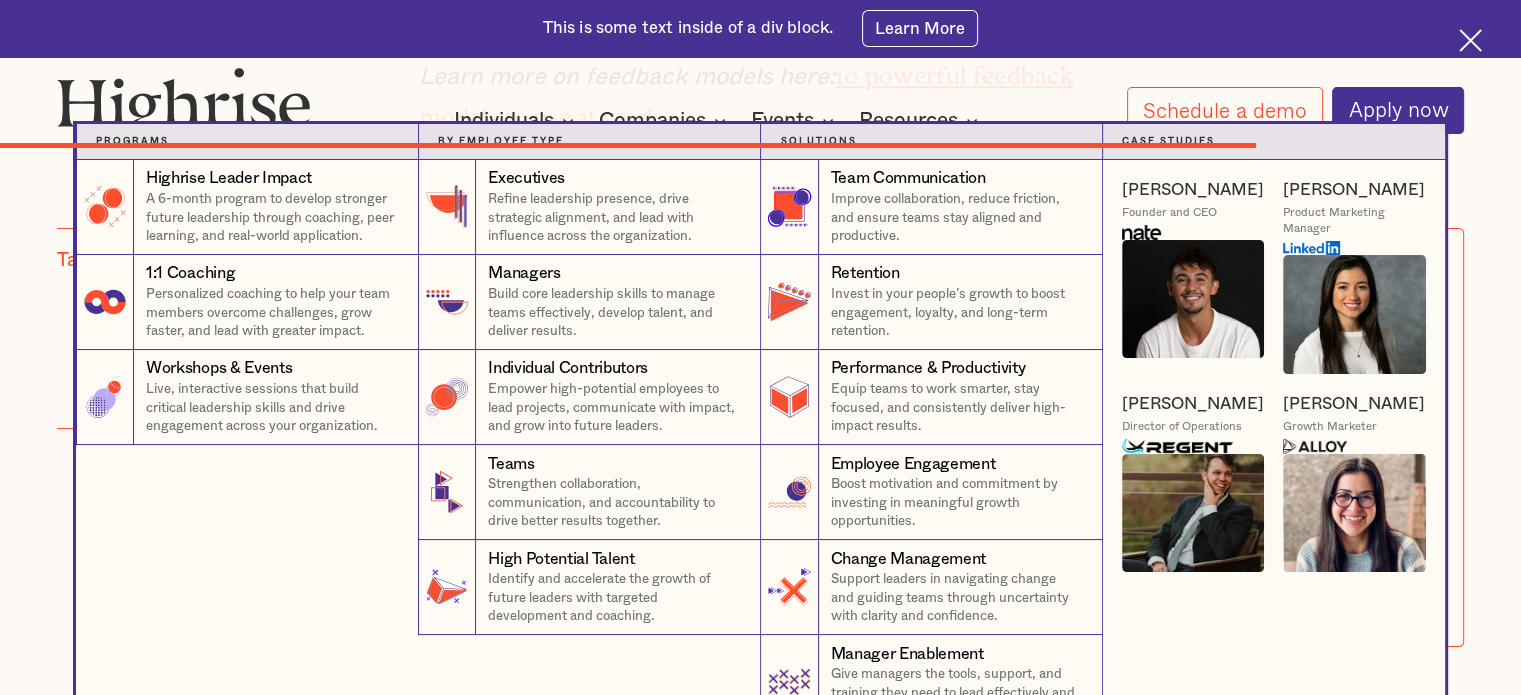 click on "Programs 4 Highrise Leader Impact Program
A 6-month program to develop stronger managers and future leaders through coaching, peer learning, and real-world application. 1:1 Coaching
Personalized coaching to help your team members overcome challenges, grow faster, and lead with greater impact. Workshops & Events
Live, interactive sessions that build critical leadership skills and drive engagement across your organization. Highrise Leader Impact
A 6-month program to develop stronger future leadership through coaching, peer learning, and real-world application. 4 Companies 1:1 Coaching
Personalized coaching to help your team members overcome challenges, grow faster, and lead with greater impact. 4 Companies Workshops & Events
Live, interactive sessions that build critical leadership skills and drive engagement across your organization. 4 Companies By Employee Type 5 Executives
Managers
Individual Contributors
Teams
High Potential Talent
Executives" at bounding box center (760, 427) 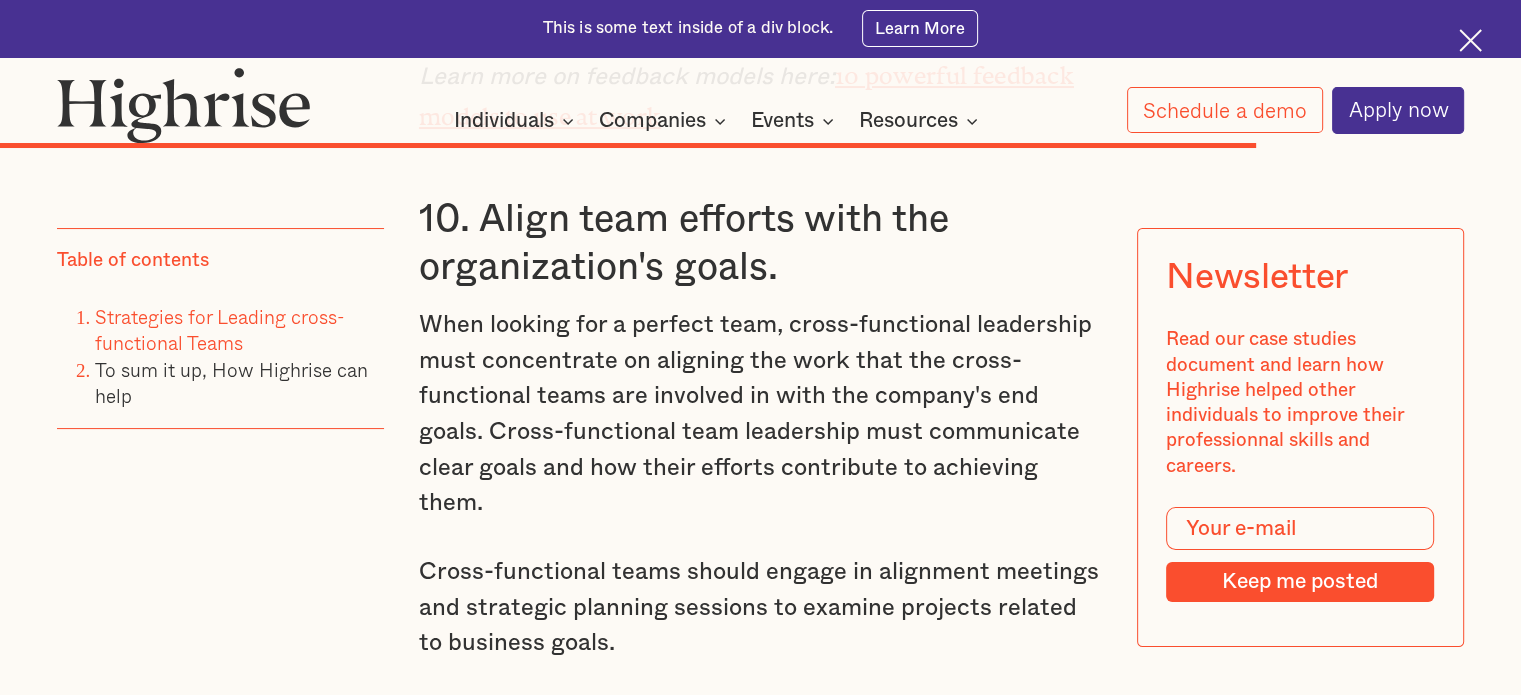 click at bounding box center [1470, 40] 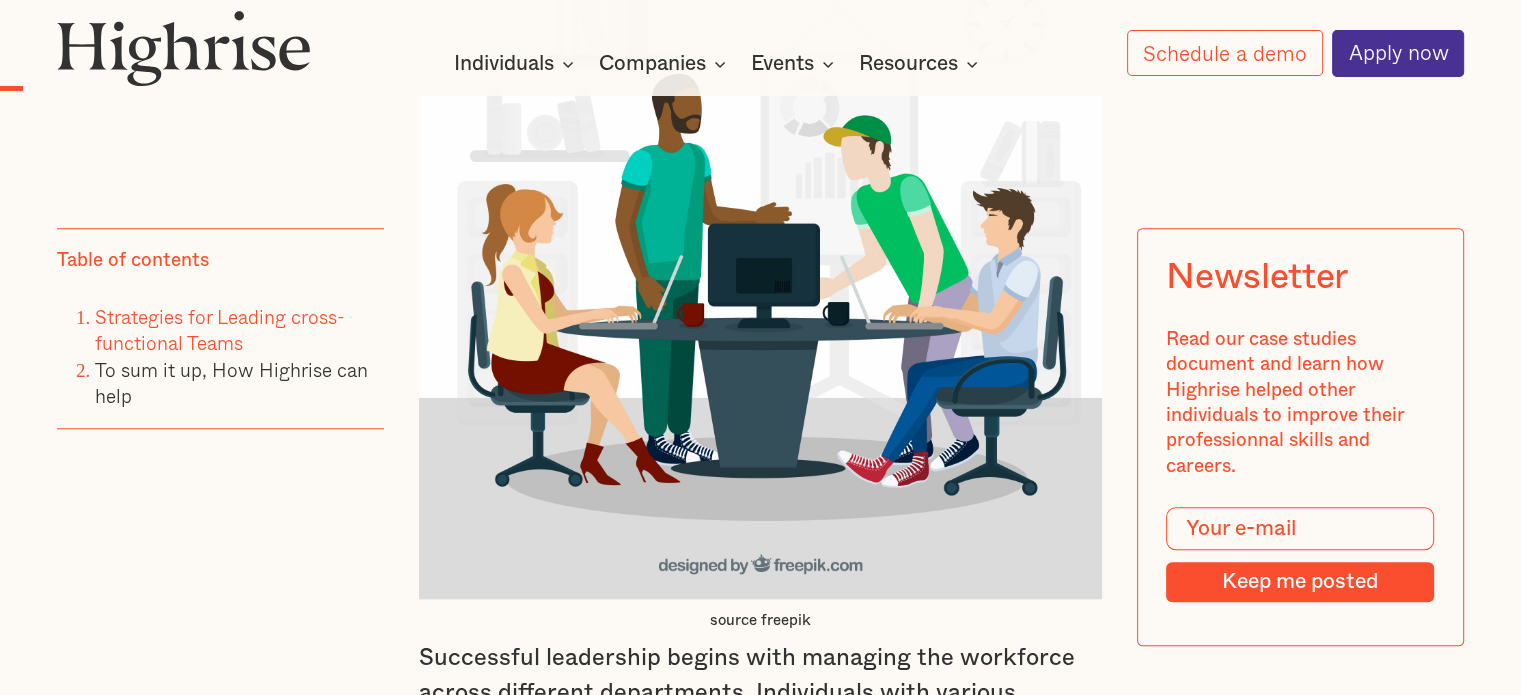 scroll, scrollTop: 1642, scrollLeft: 0, axis: vertical 